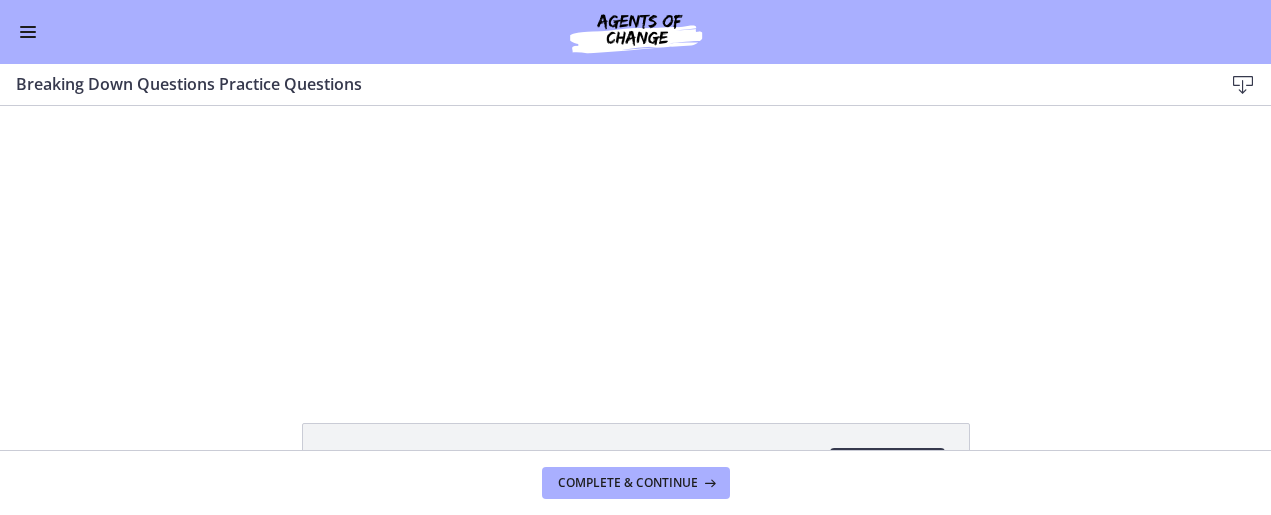 scroll, scrollTop: 0, scrollLeft: 0, axis: both 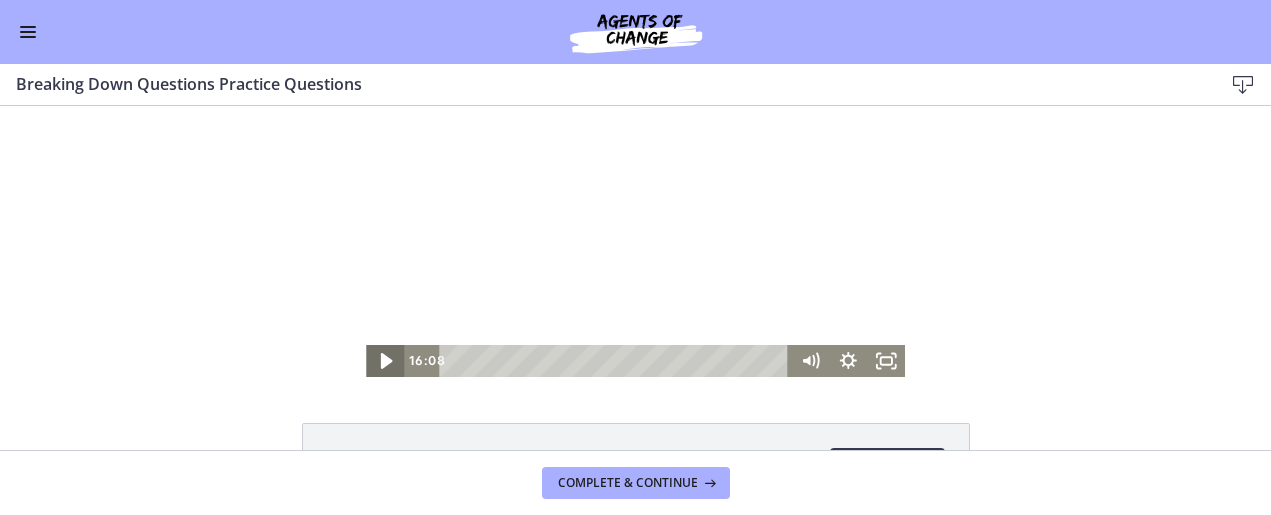 click 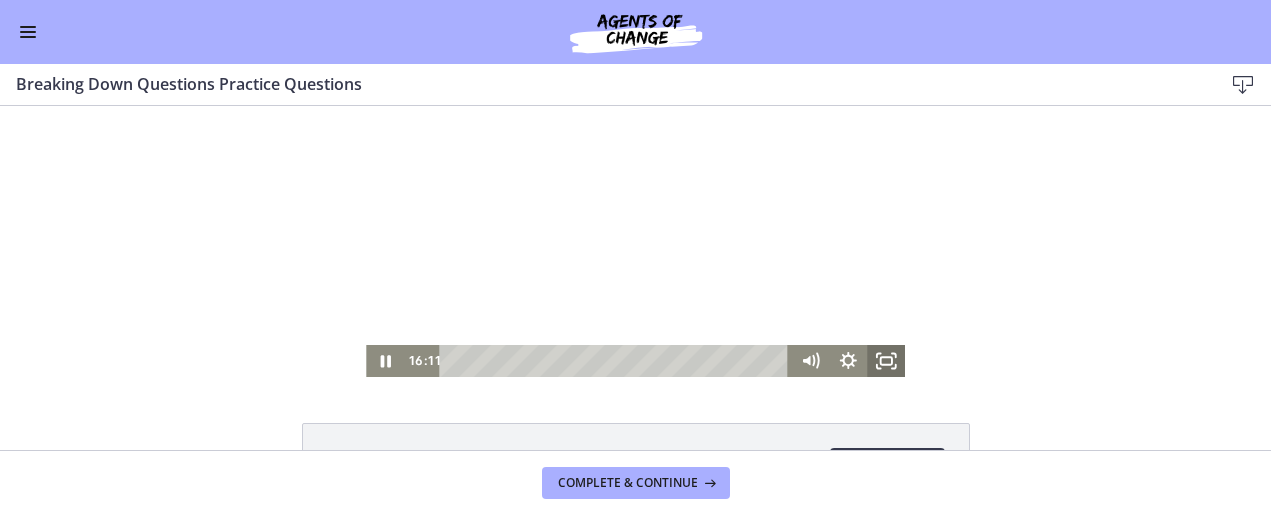 click 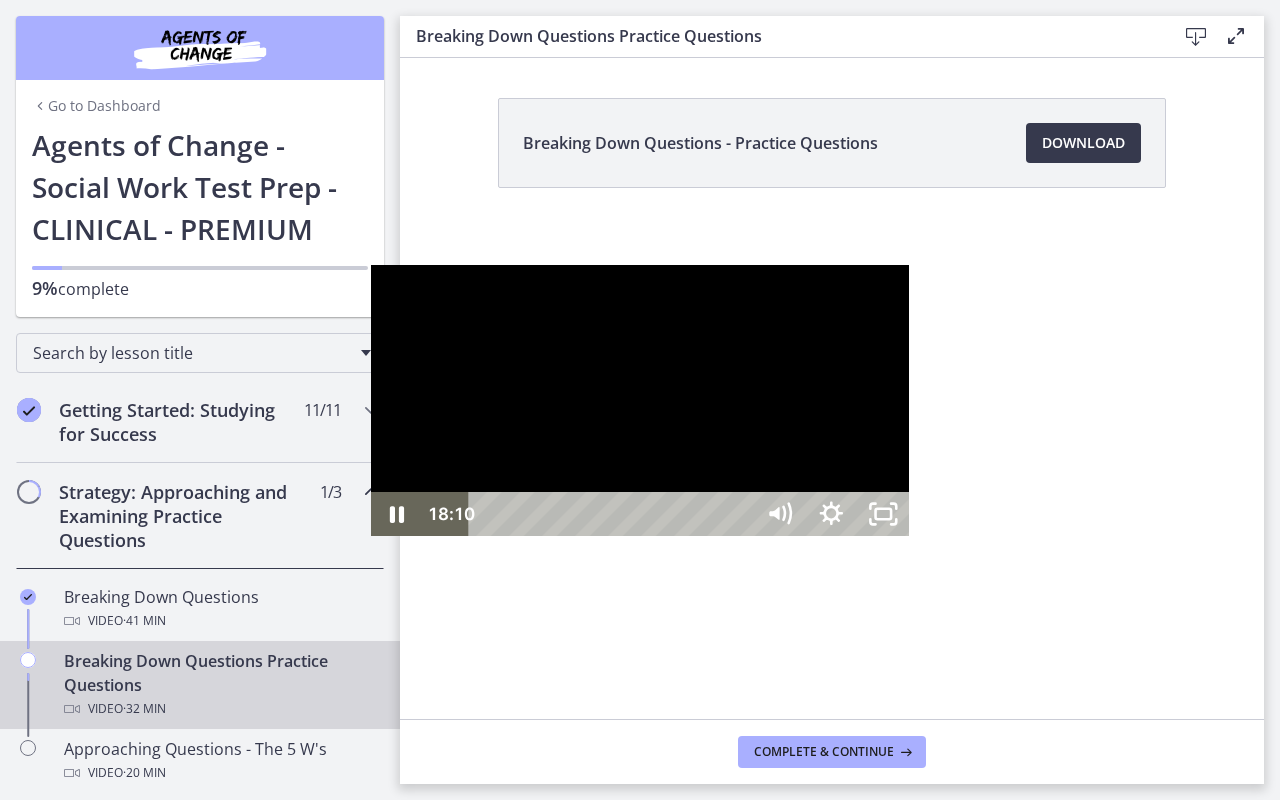 drag, startPoint x: 644, startPoint y: 783, endPoint x: 688, endPoint y: 778, distance: 44.28318 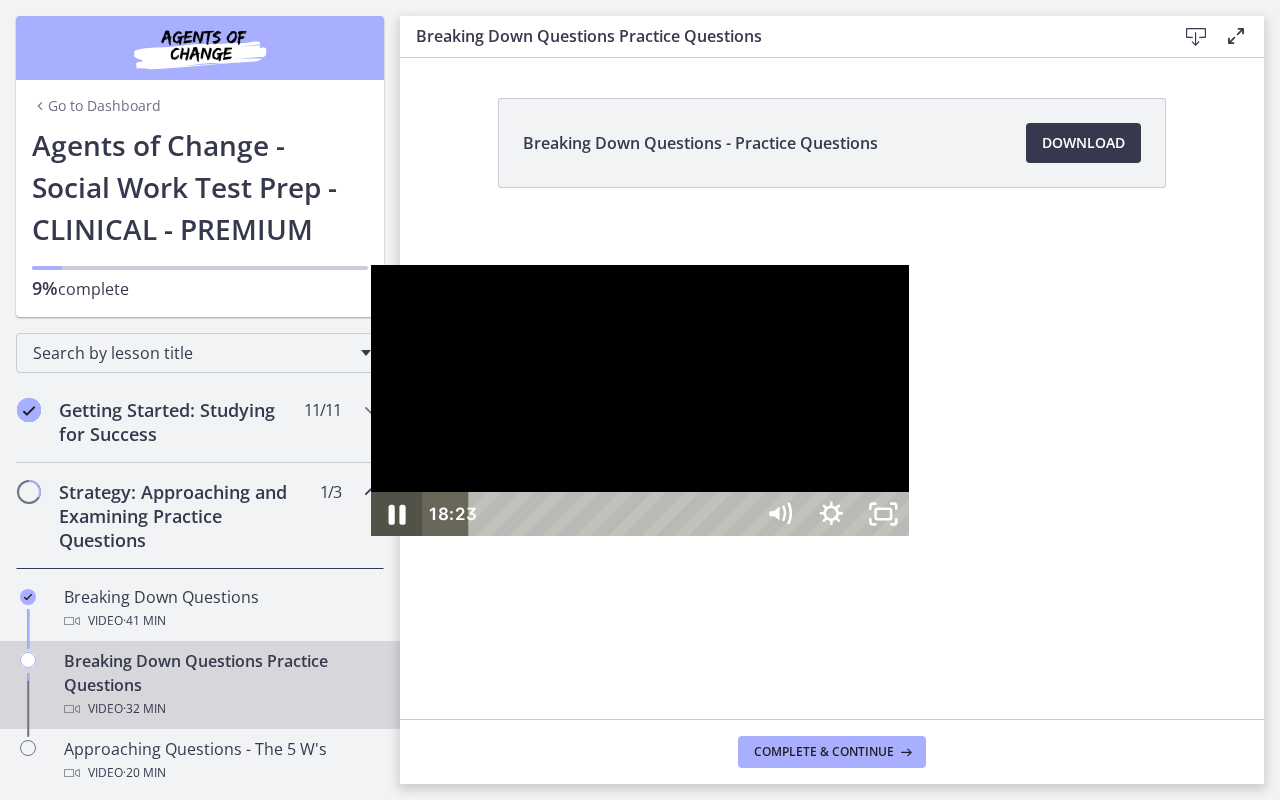 click 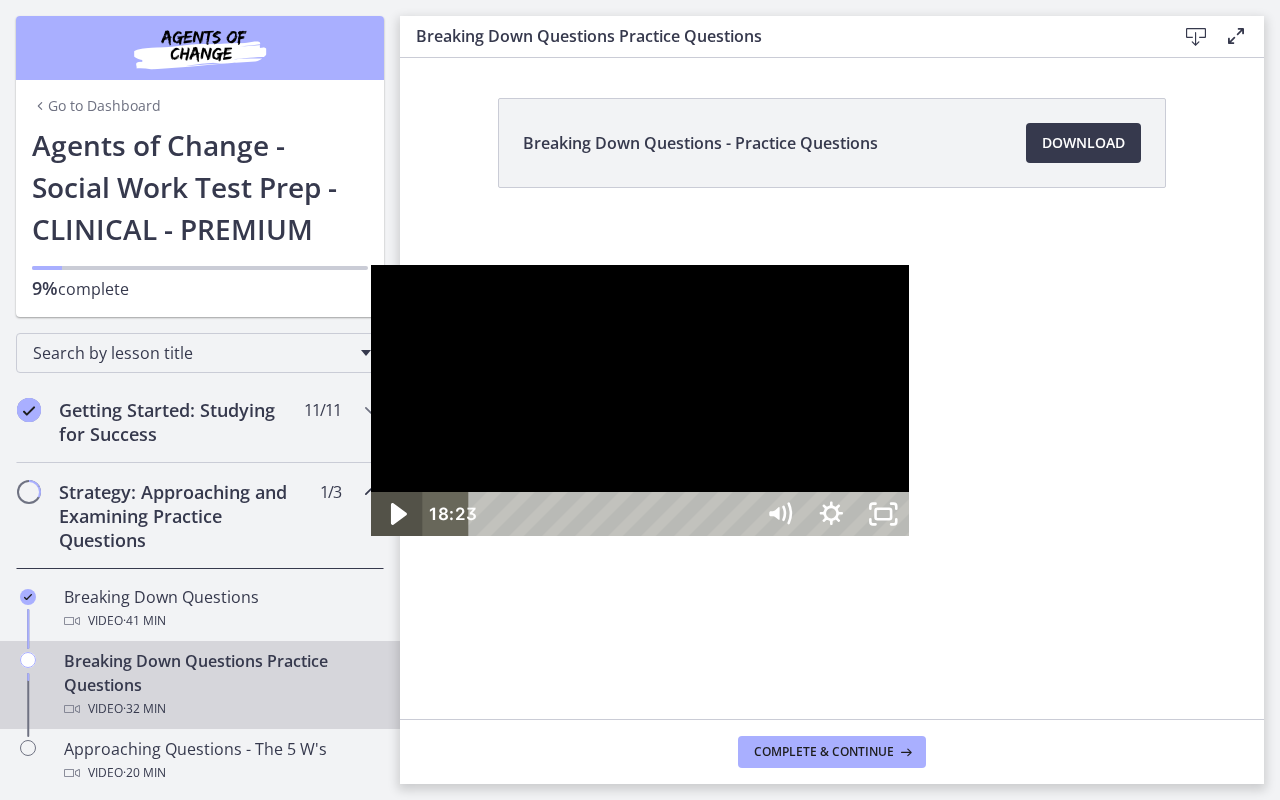 click 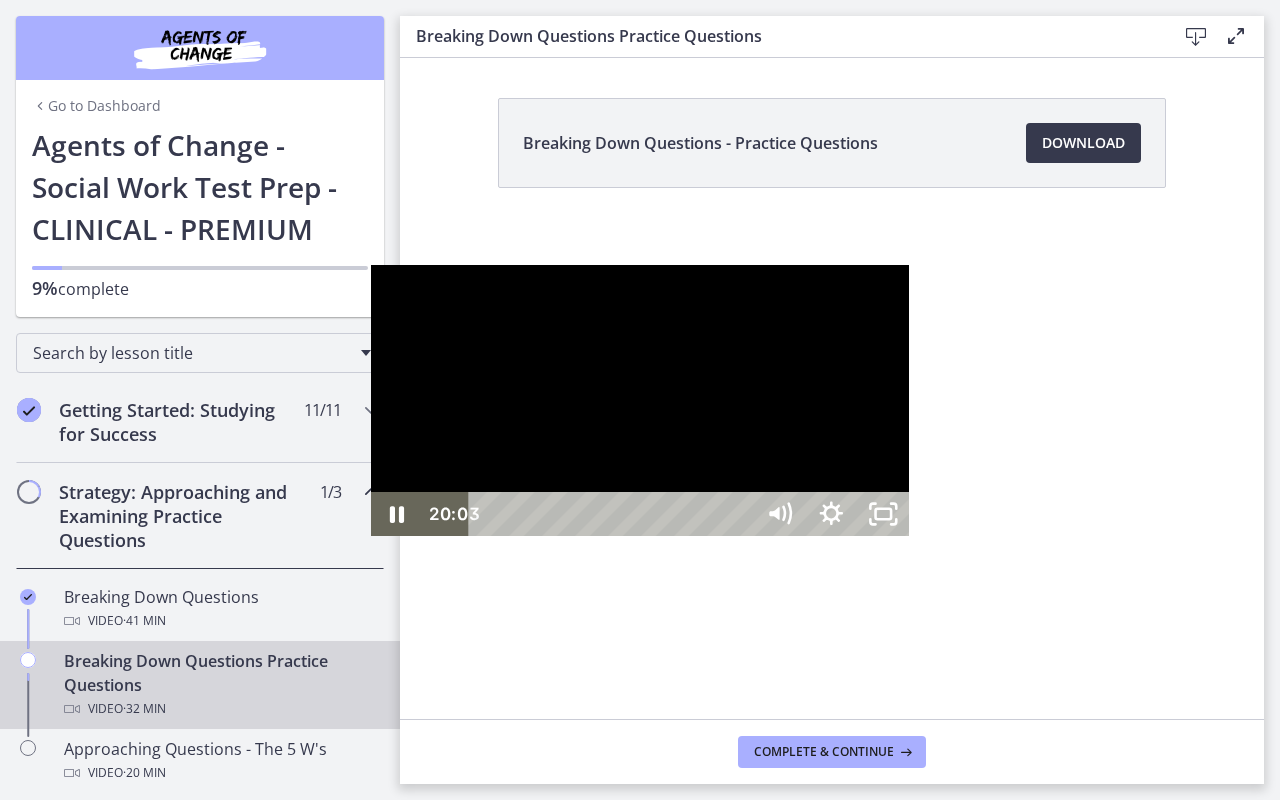 drag, startPoint x: 696, startPoint y: 780, endPoint x: 747, endPoint y: 779, distance: 51.009804 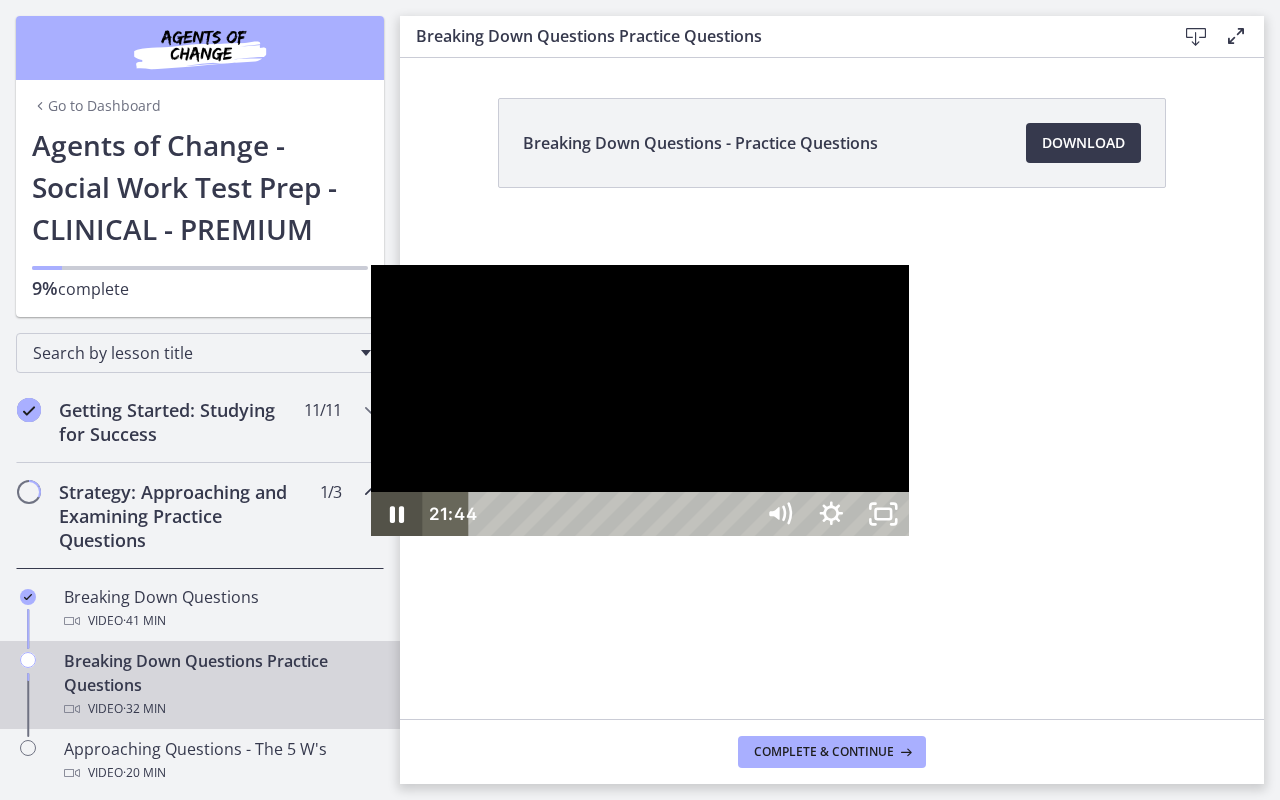 click 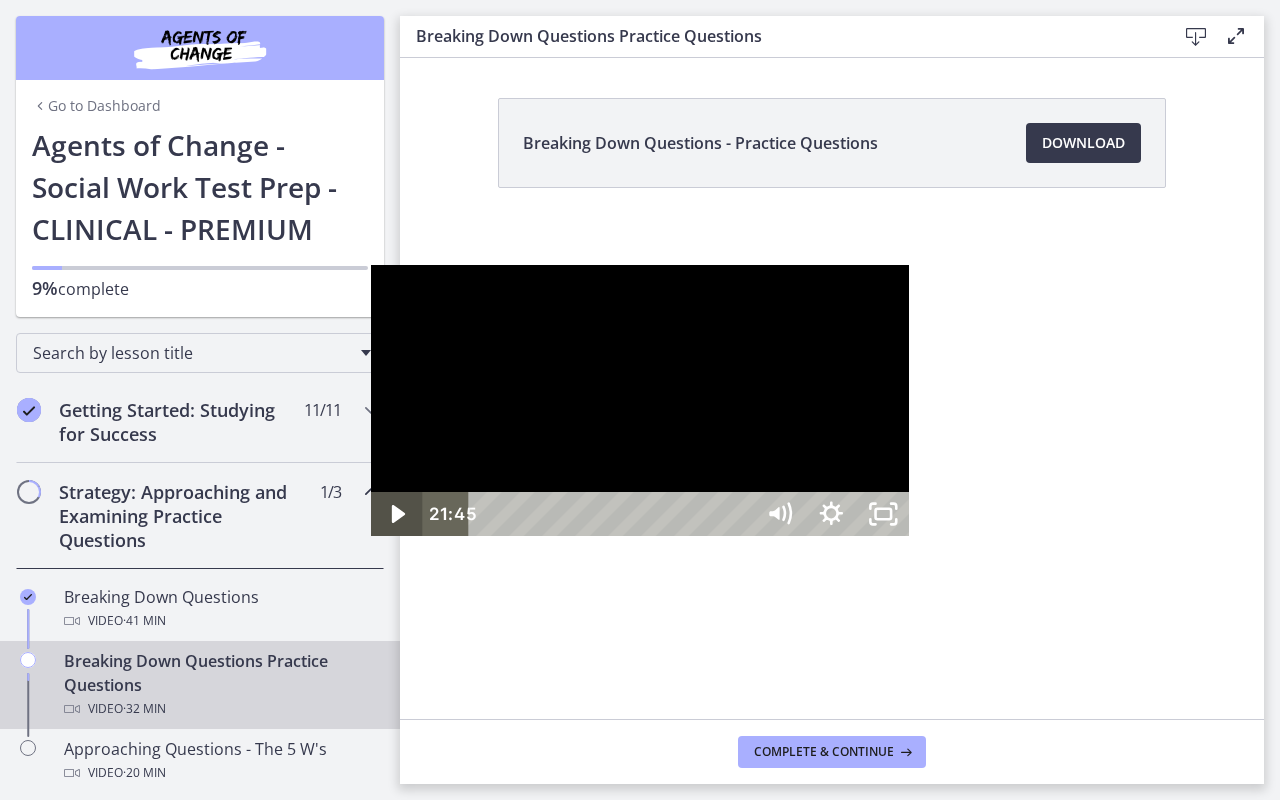 click 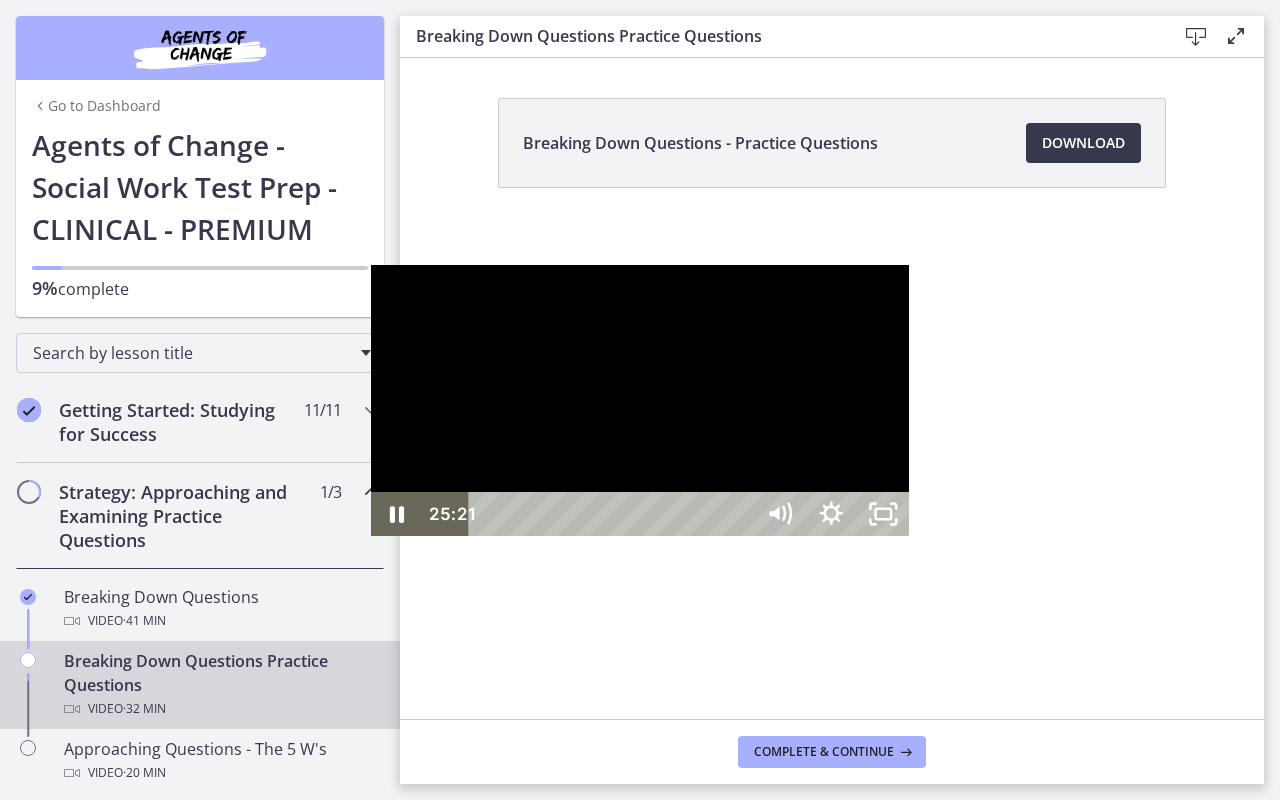 click on "25:20" at bounding box center (614, 514) 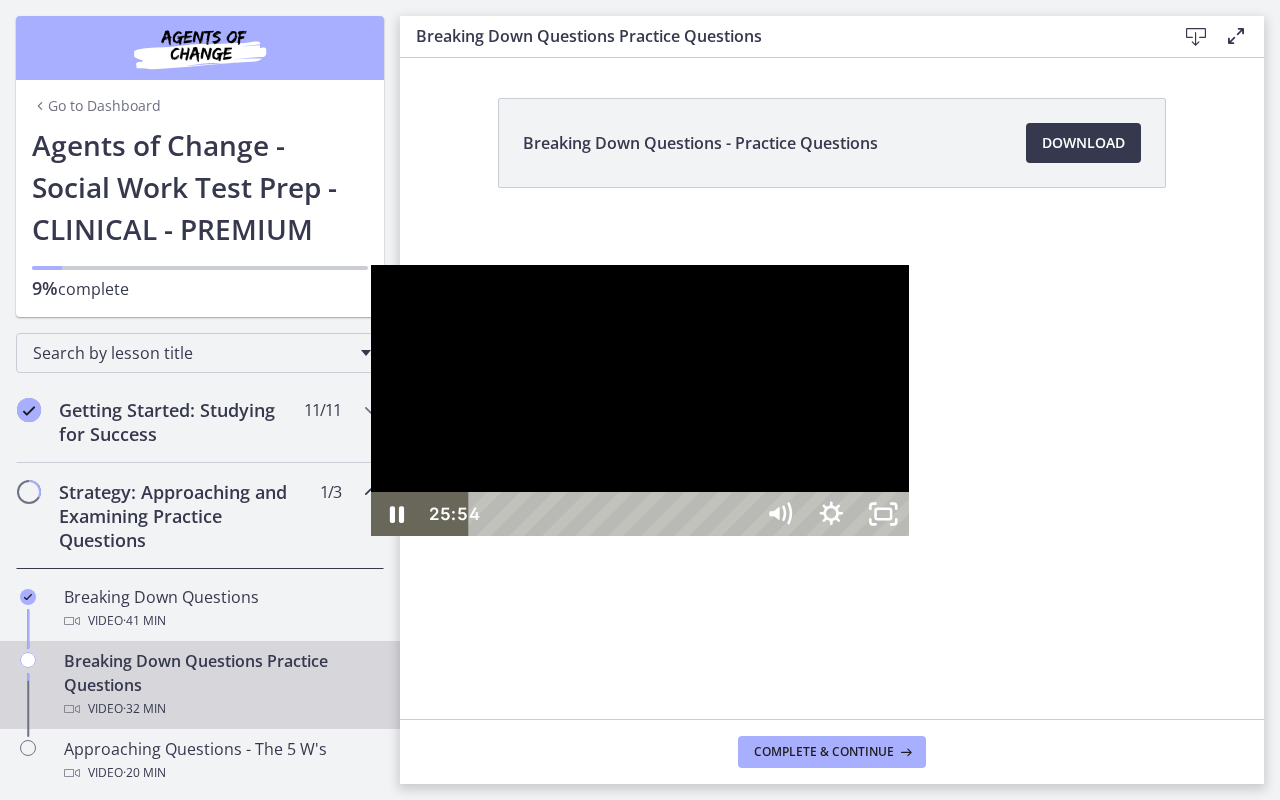 drag, startPoint x: 908, startPoint y: 775, endPoint x: 929, endPoint y: 781, distance: 21.84033 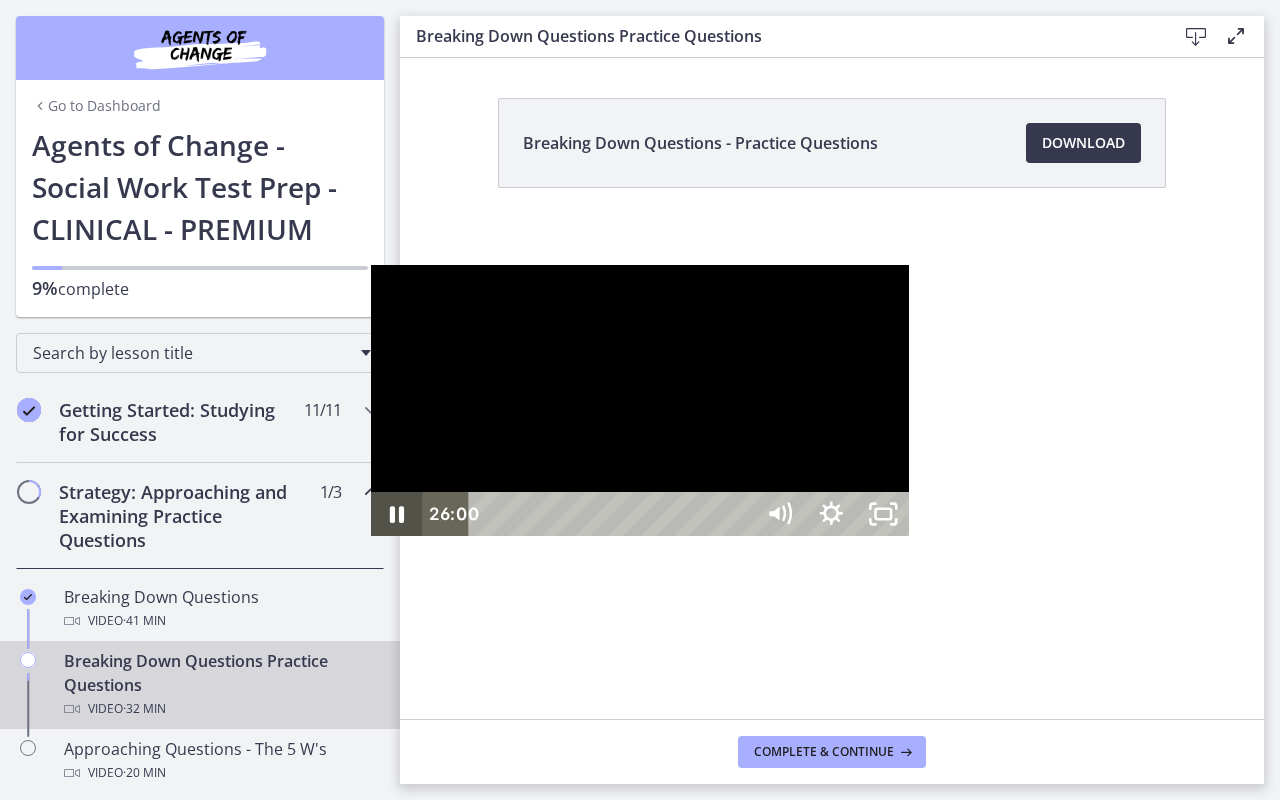 click 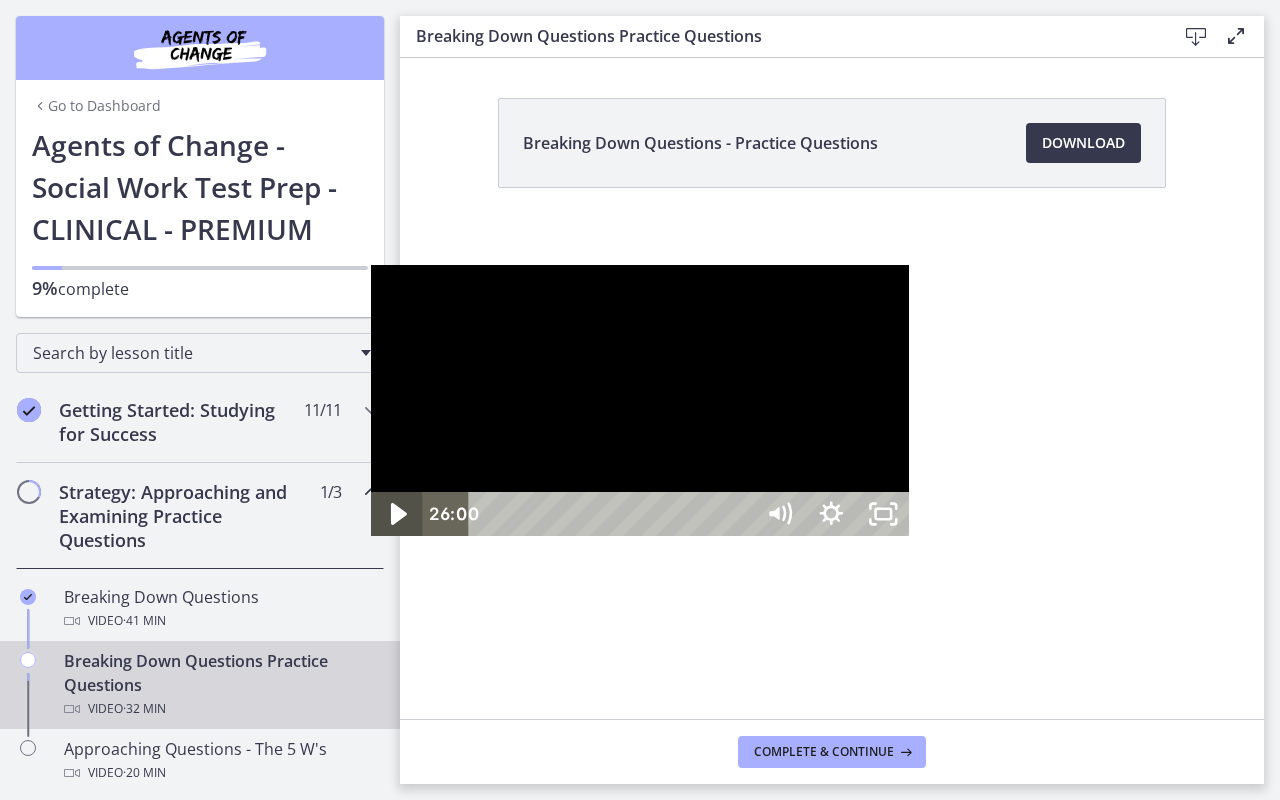 click 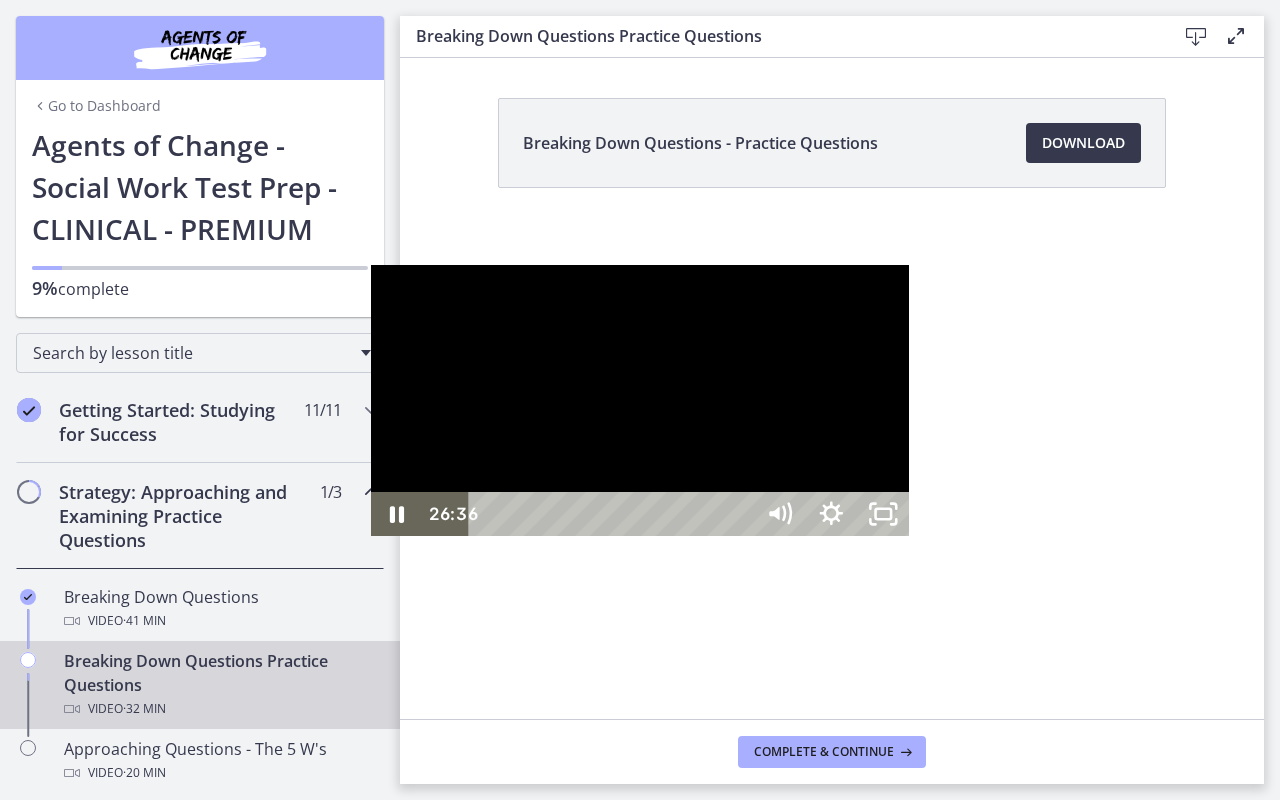 drag, startPoint x: 932, startPoint y: 782, endPoint x: 951, endPoint y: 781, distance: 19.026299 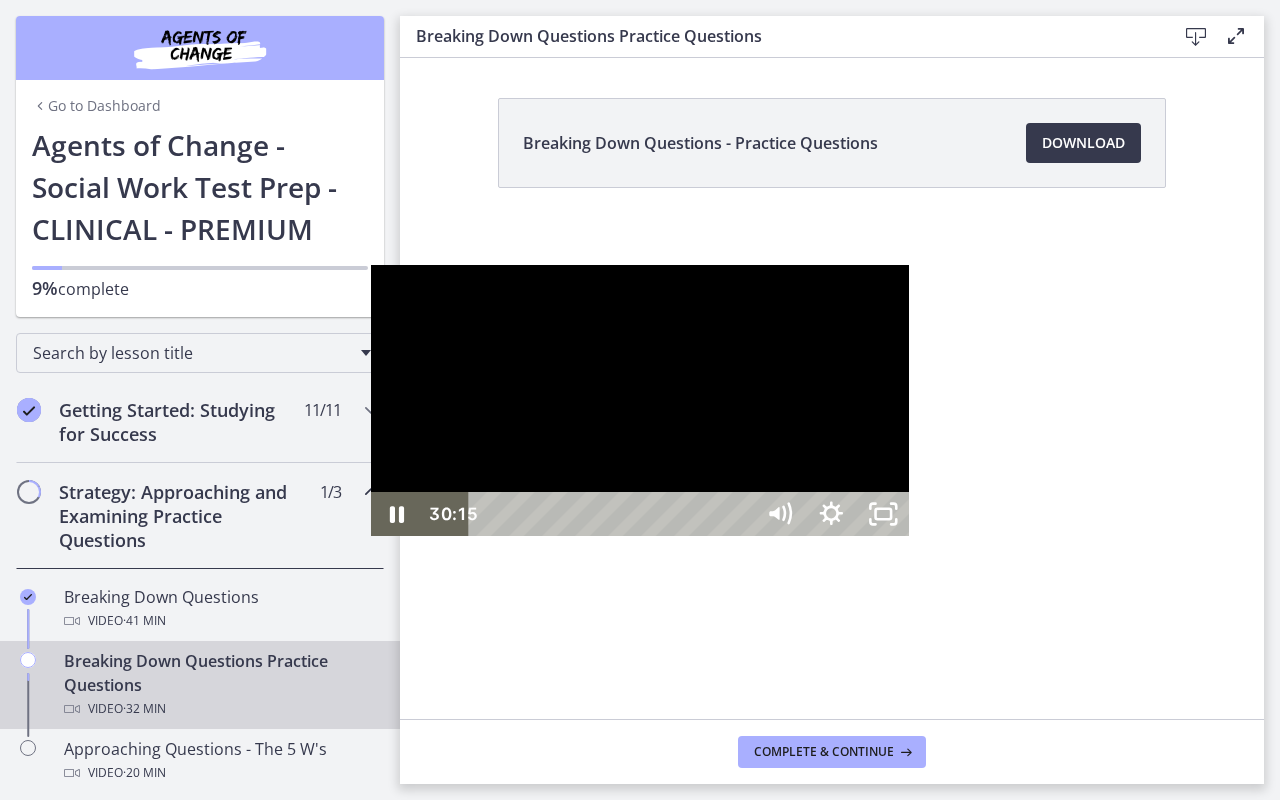 drag, startPoint x: 951, startPoint y: 778, endPoint x: 1064, endPoint y: 779, distance: 113.004425 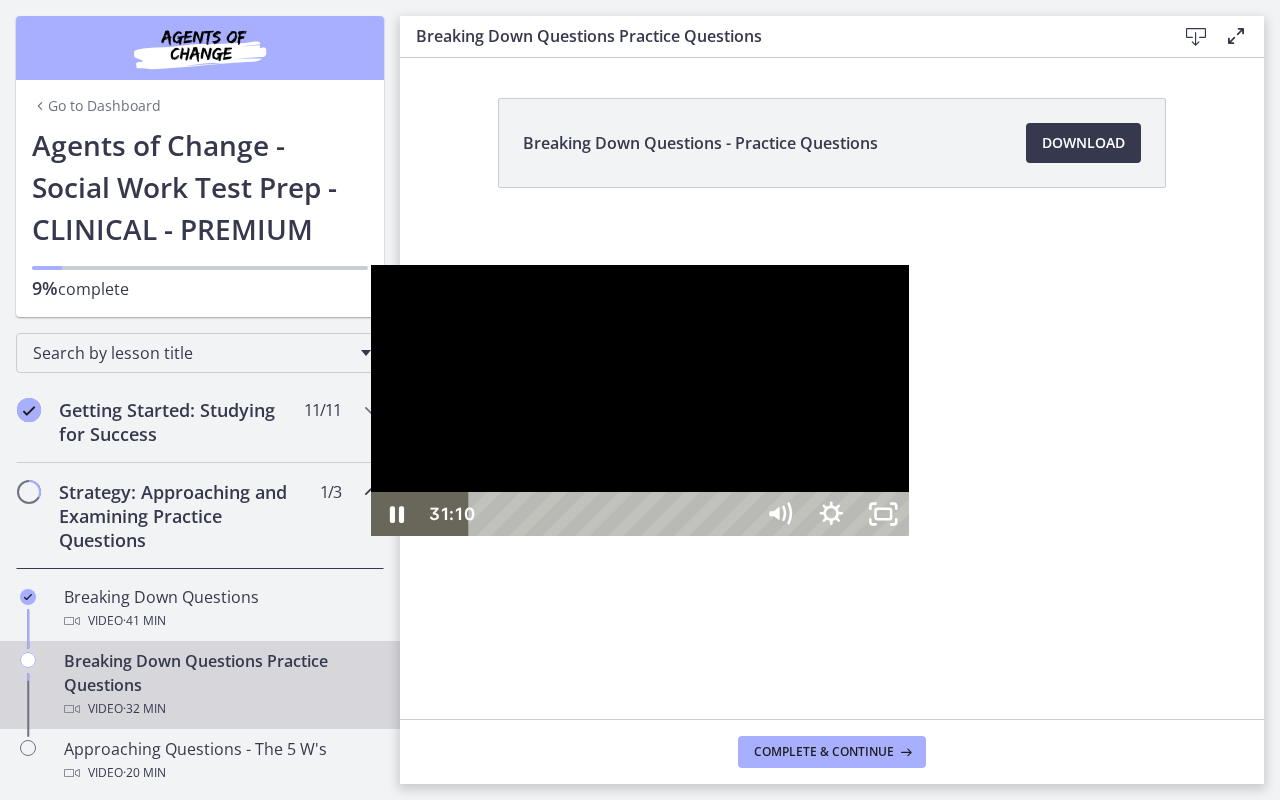 drag, startPoint x: 1062, startPoint y: 778, endPoint x: 1098, endPoint y: 777, distance: 36.013885 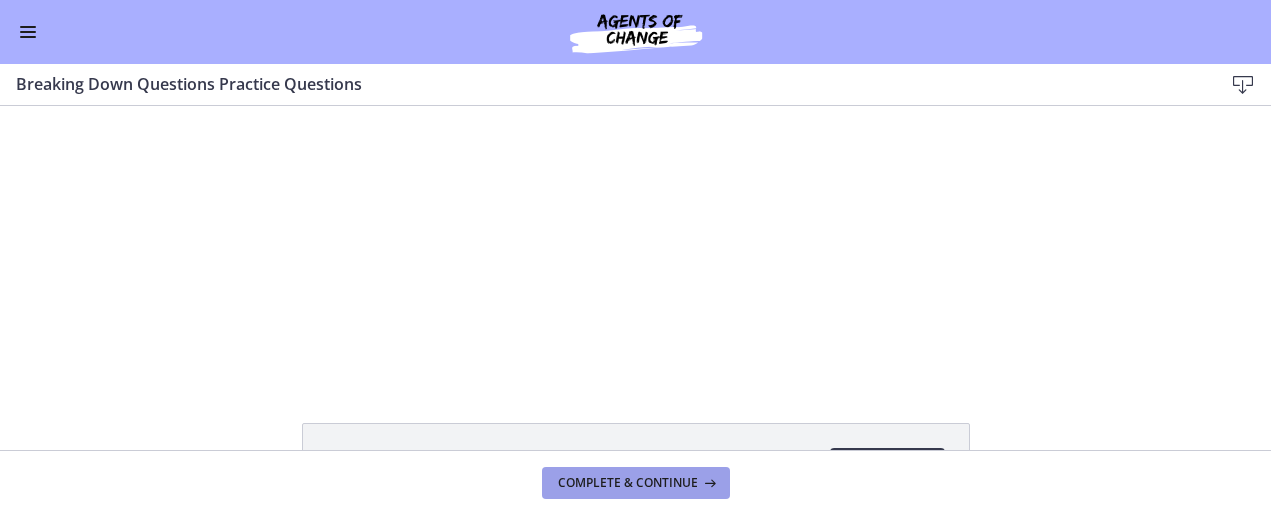 click on "Complete & continue" at bounding box center (636, 483) 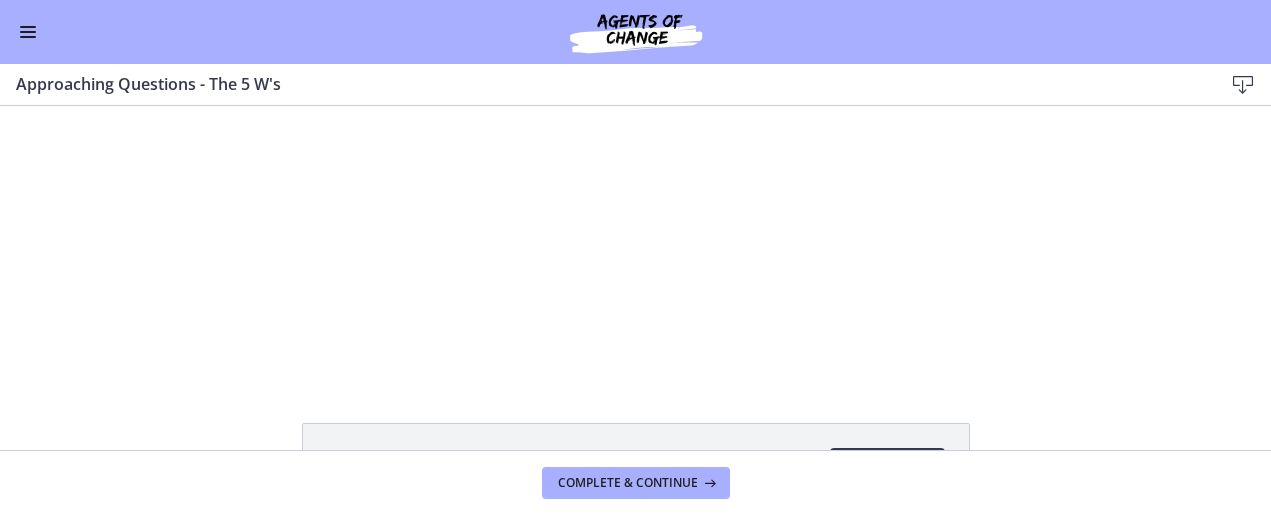scroll, scrollTop: 0, scrollLeft: 0, axis: both 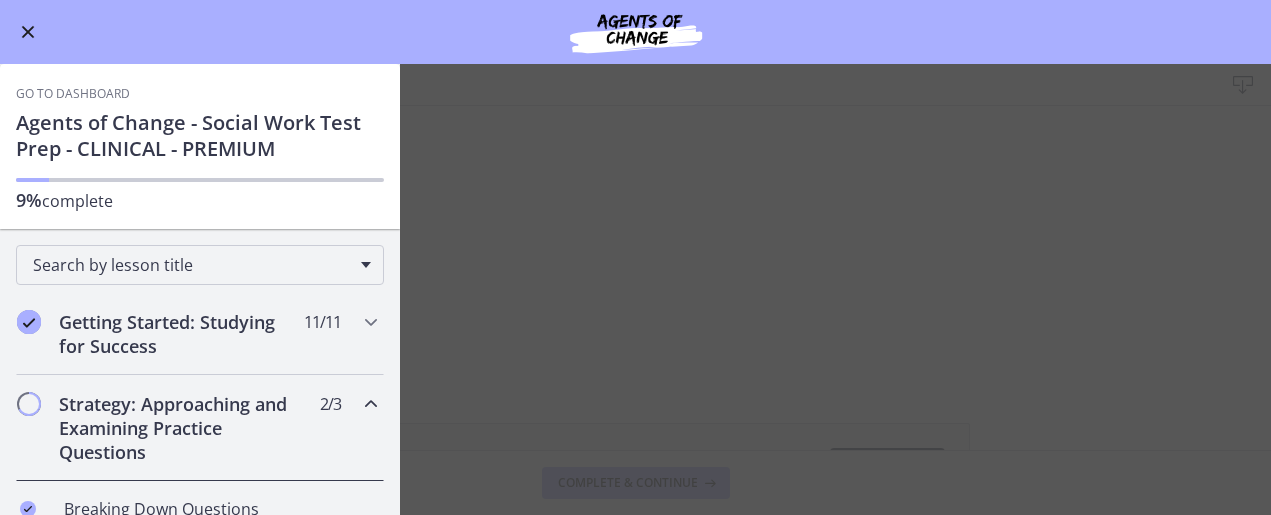 click on "Approaching Questions - The 5 W's
Download
Enable fullscreen
Approaching Questions
Download
Opens in a new window
Complete & continue" at bounding box center (635, 289) 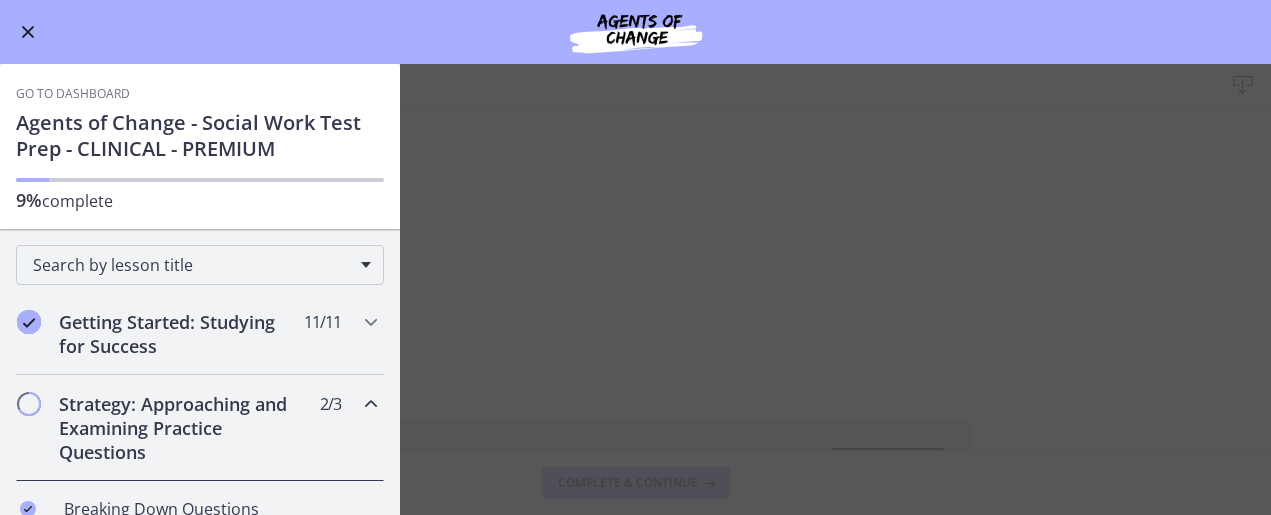 click on "Approaching Questions - The 5 W's
Download
Enable fullscreen
Approaching Questions
Download
Opens in a new window
Complete & continue" at bounding box center (635, 289) 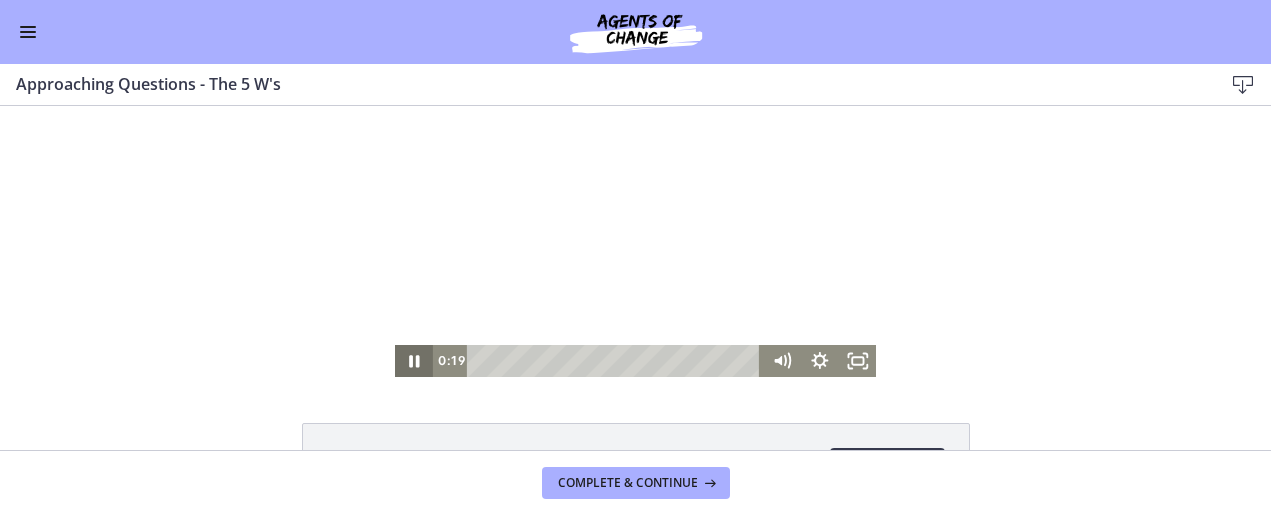 click 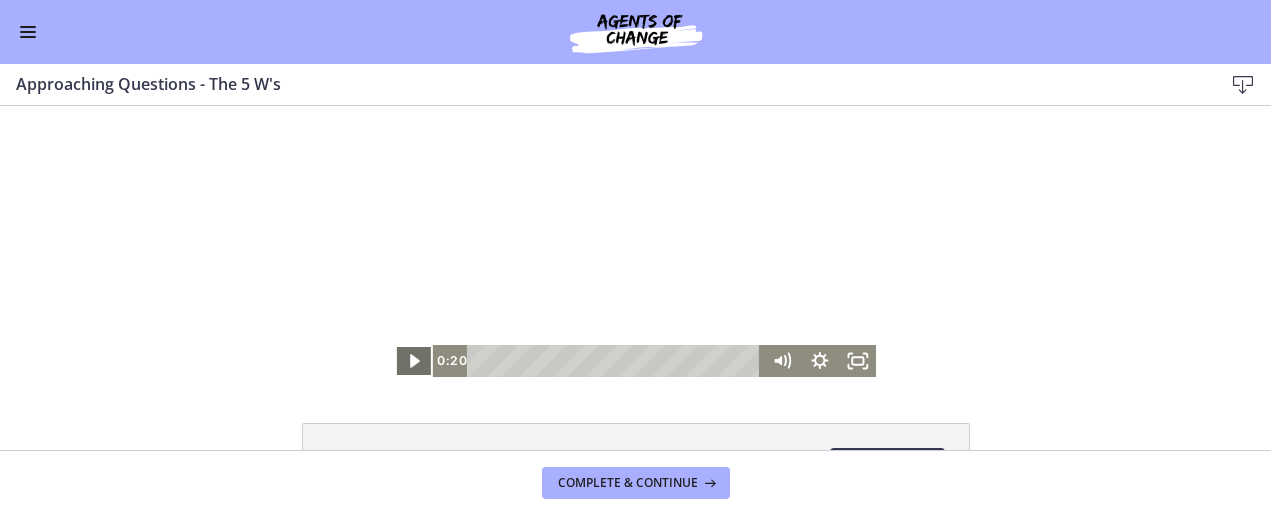 click 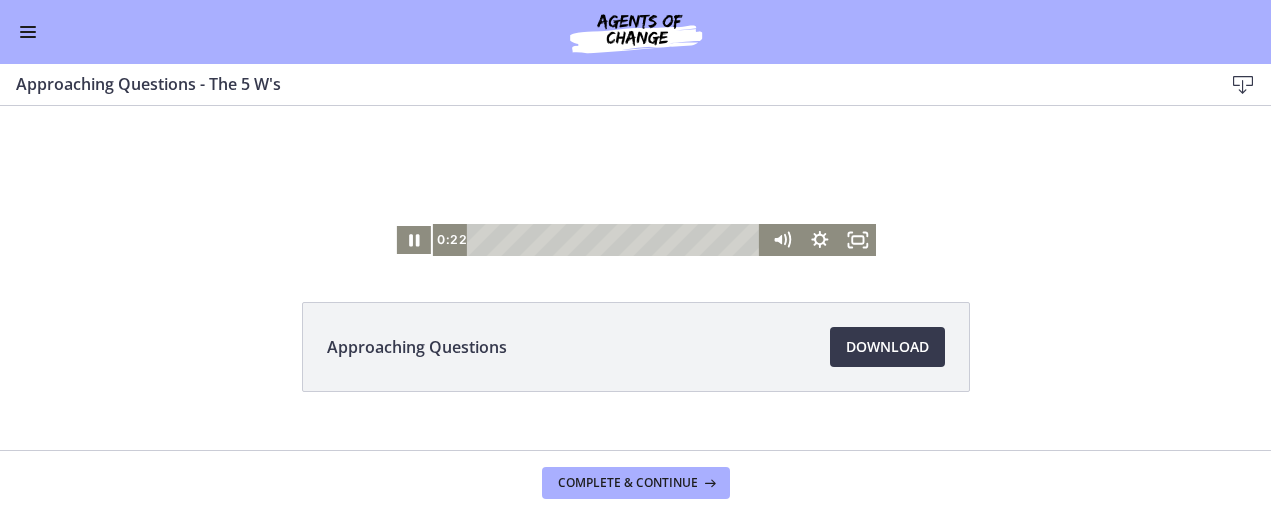scroll, scrollTop: 159, scrollLeft: 0, axis: vertical 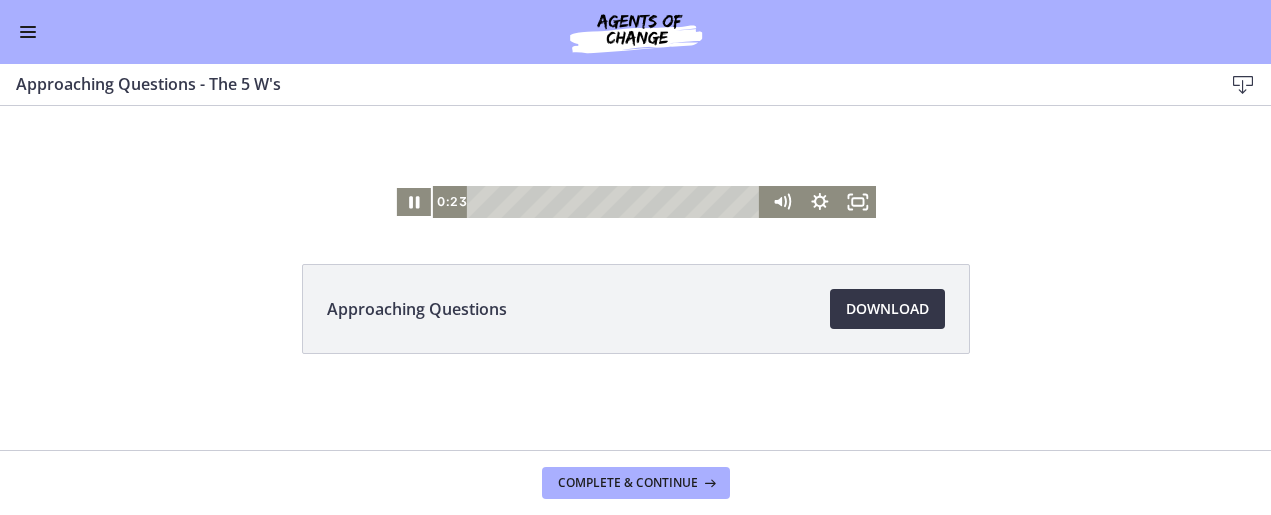 click on "Download
Opens in a new window" at bounding box center [887, 309] 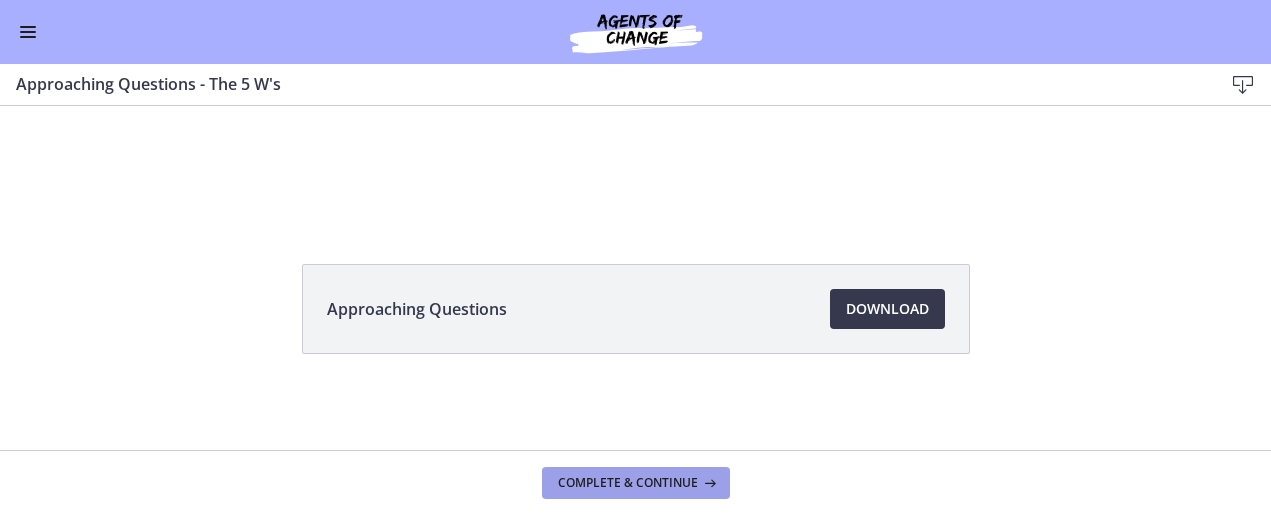 click on "Complete & continue" at bounding box center (628, 483) 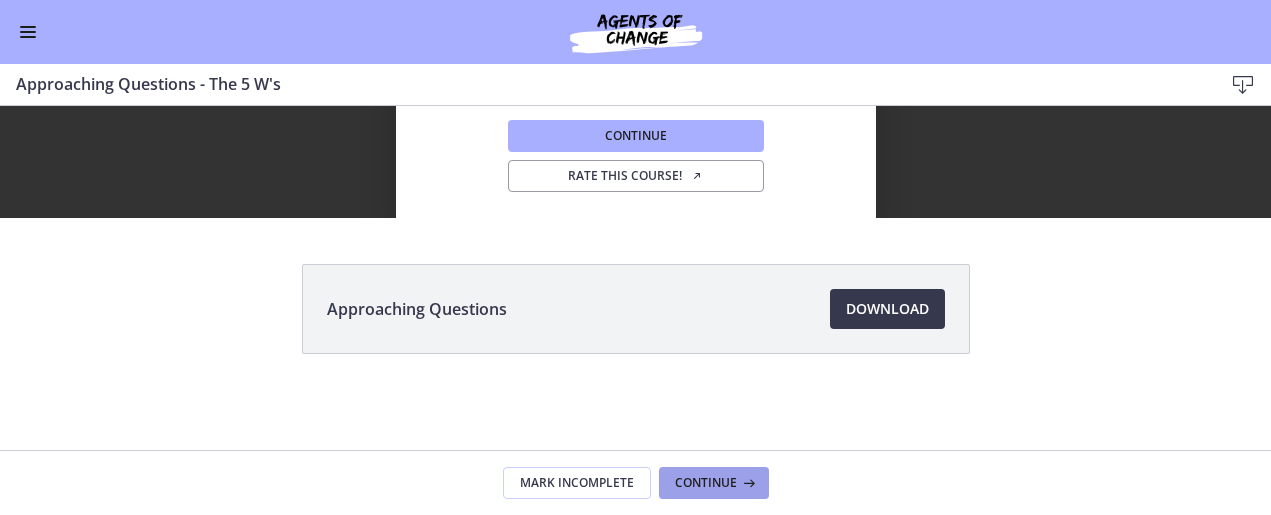 click on "Continue" at bounding box center [706, 483] 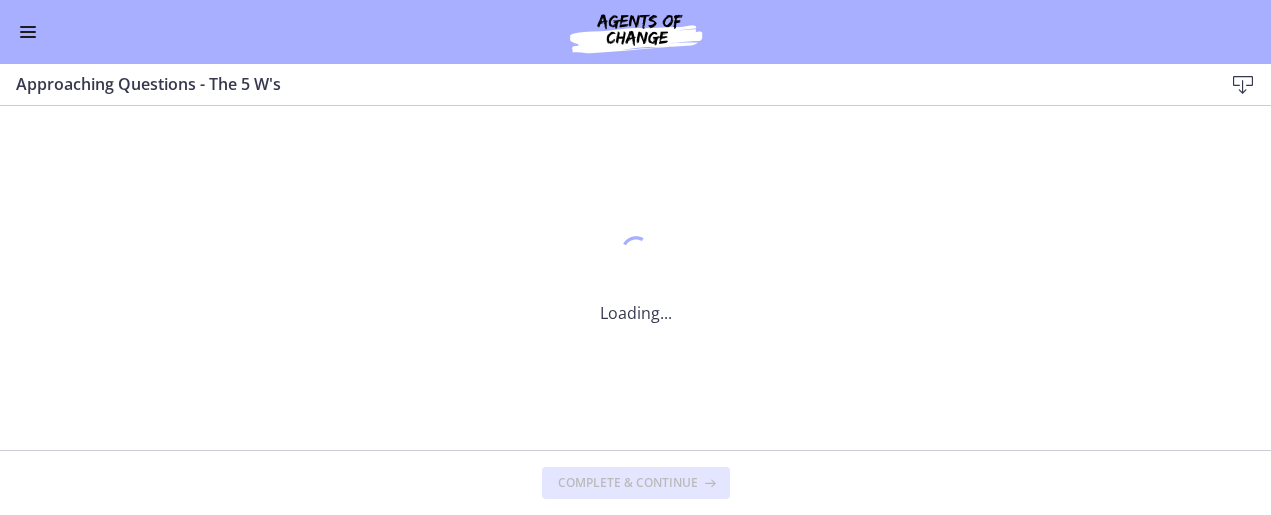 scroll, scrollTop: 0, scrollLeft: 0, axis: both 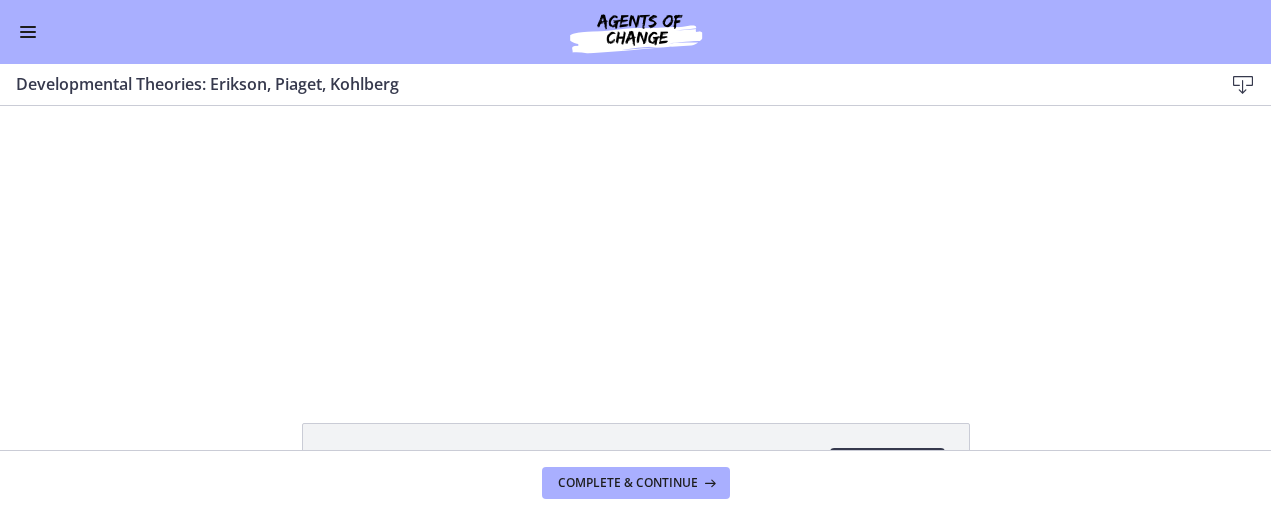 click at bounding box center (28, 32) 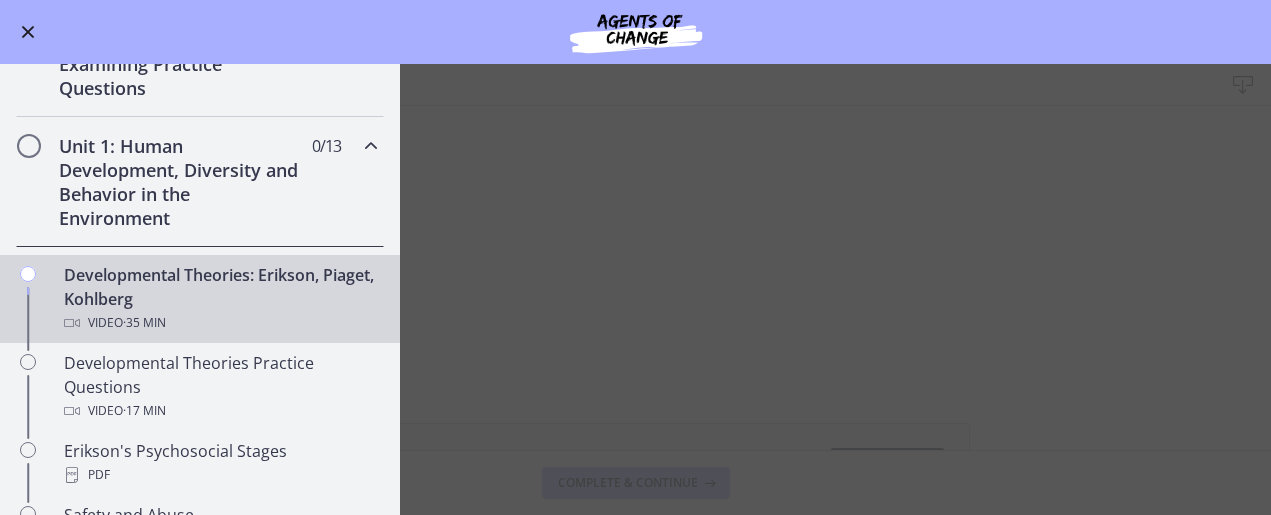 scroll, scrollTop: 366, scrollLeft: 0, axis: vertical 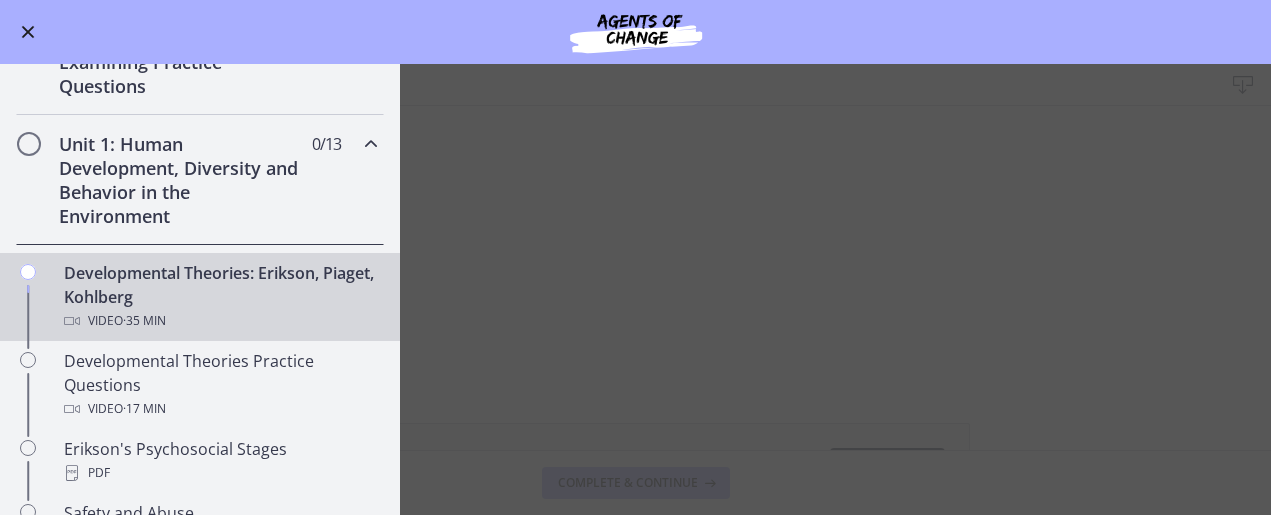 click on "Developmental Theories: Erikson, Piaget, Kohlberg
Download
Enable fullscreen
Developmental Theories Slides
Download
Opens in a new window
Complete & continue" at bounding box center (635, 289) 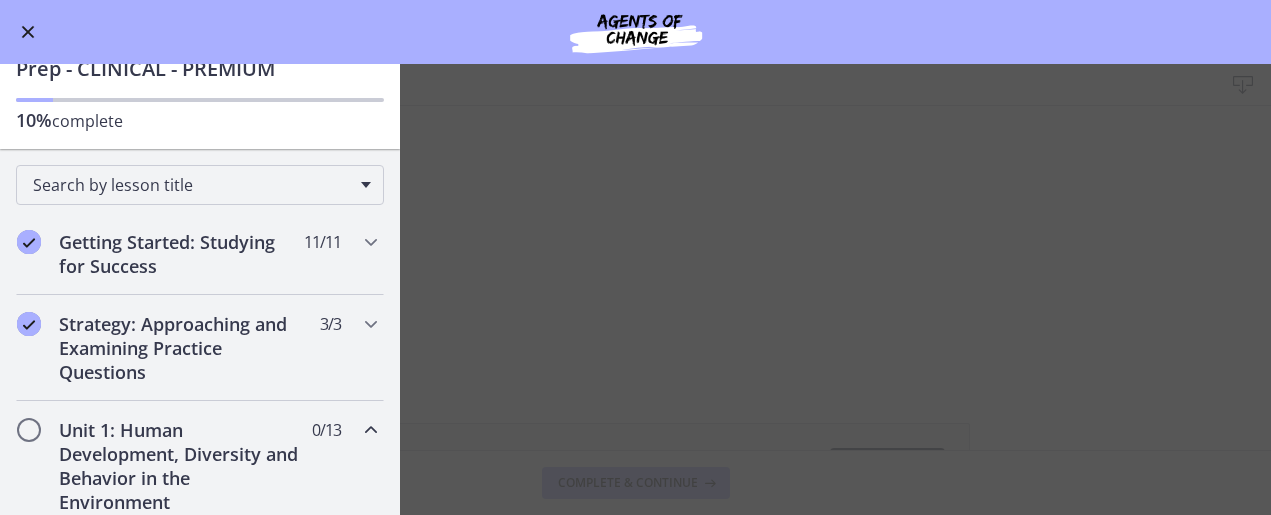 scroll, scrollTop: 0, scrollLeft: 0, axis: both 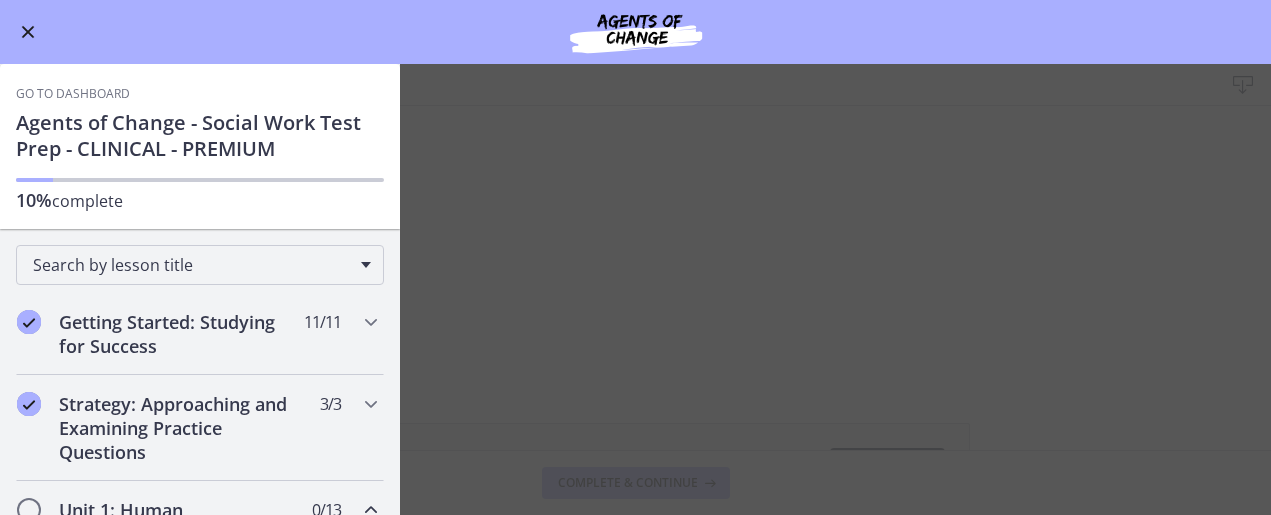 click on "Developmental Theories: Erikson, Piaget, Kohlberg
Download
Enable fullscreen
Developmental Theories Slides
Download
Opens in a new window
Complete & continue" at bounding box center [635, 289] 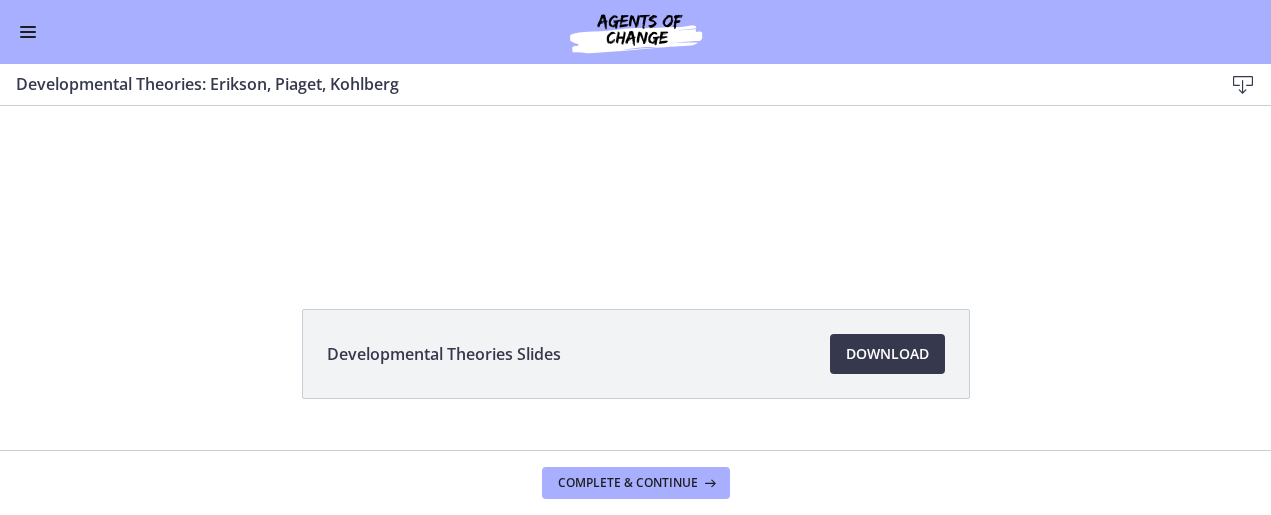 scroll, scrollTop: 128, scrollLeft: 0, axis: vertical 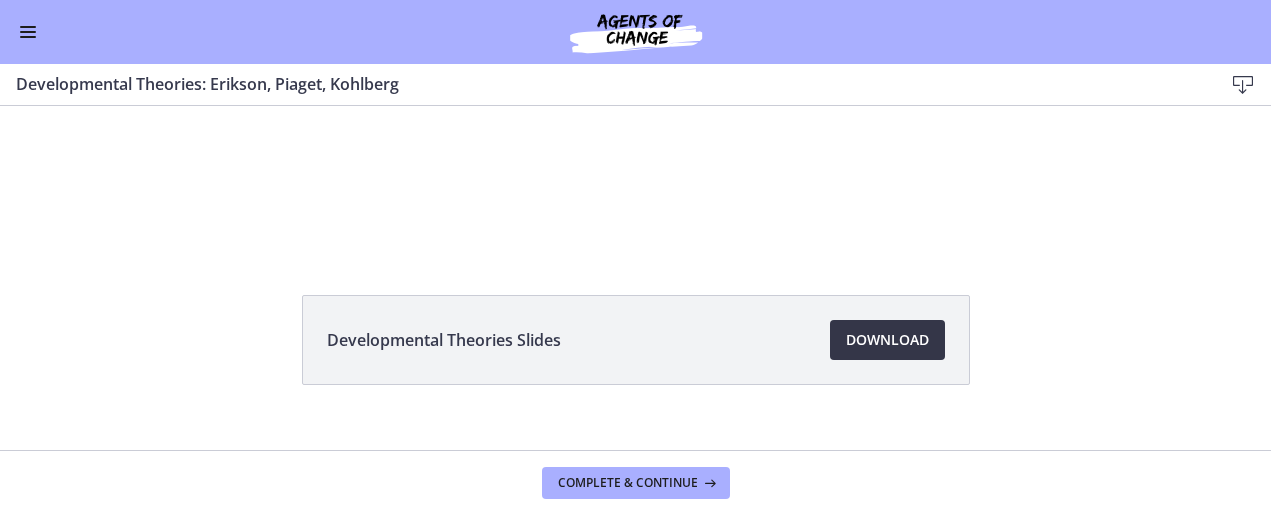 click on "Download
Opens in a new window" at bounding box center (887, 340) 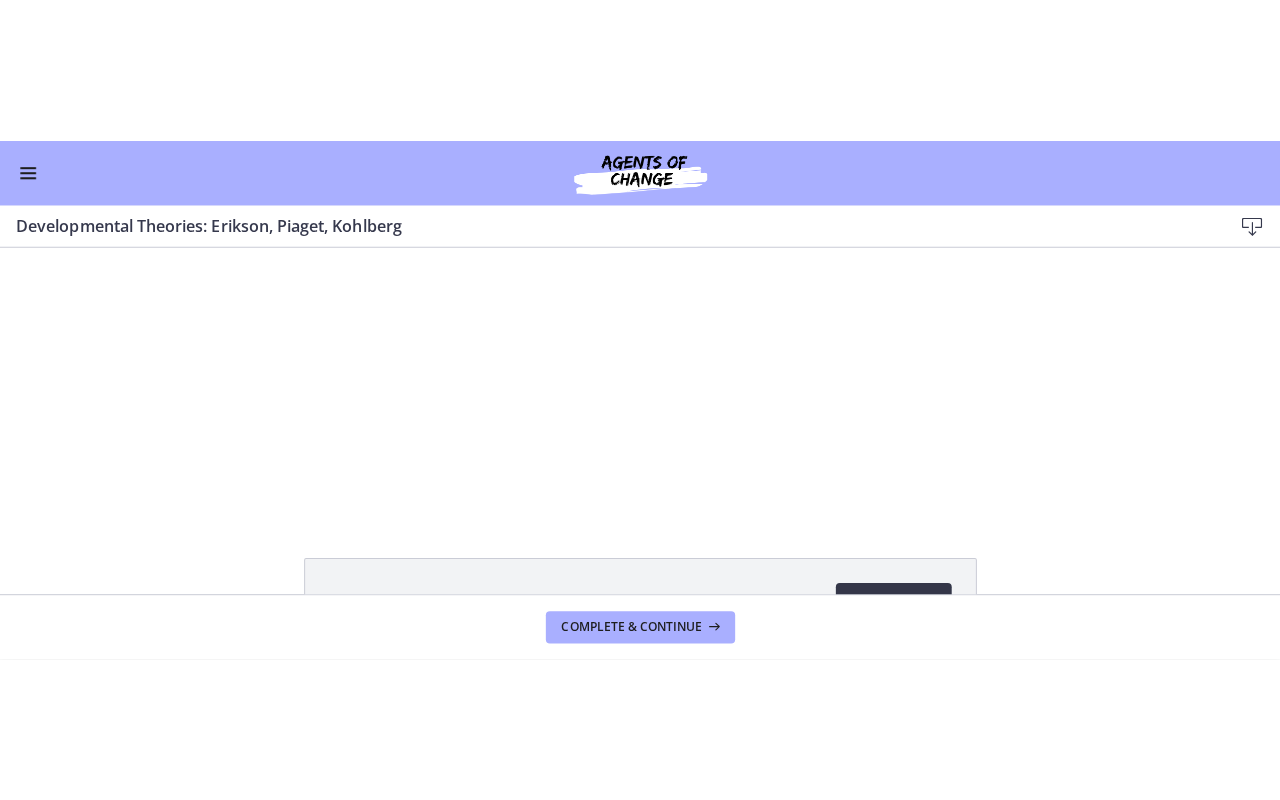 scroll, scrollTop: 0, scrollLeft: 0, axis: both 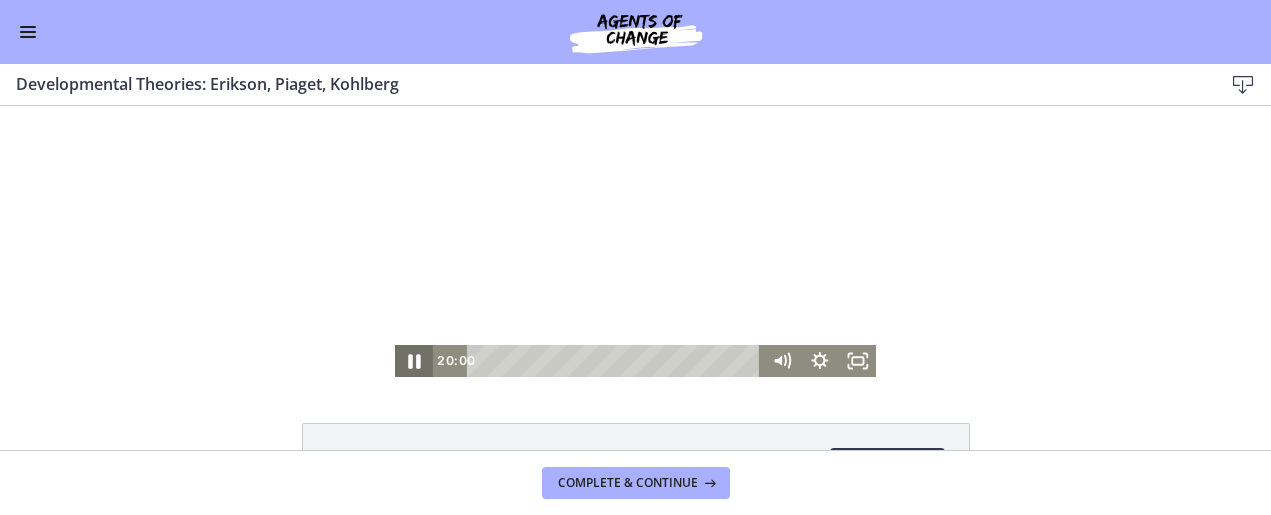 click 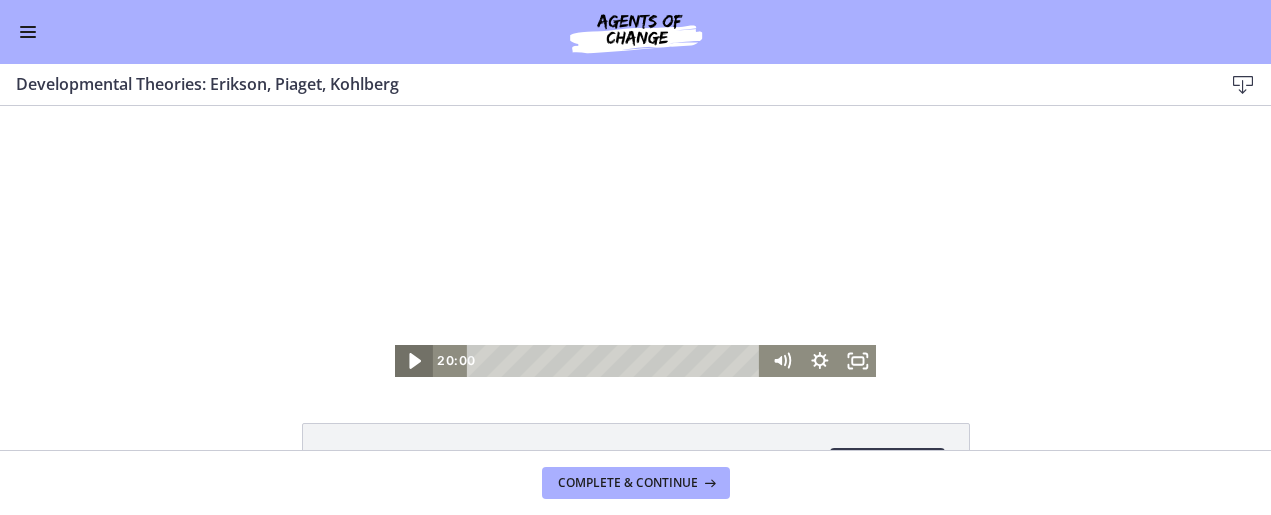click 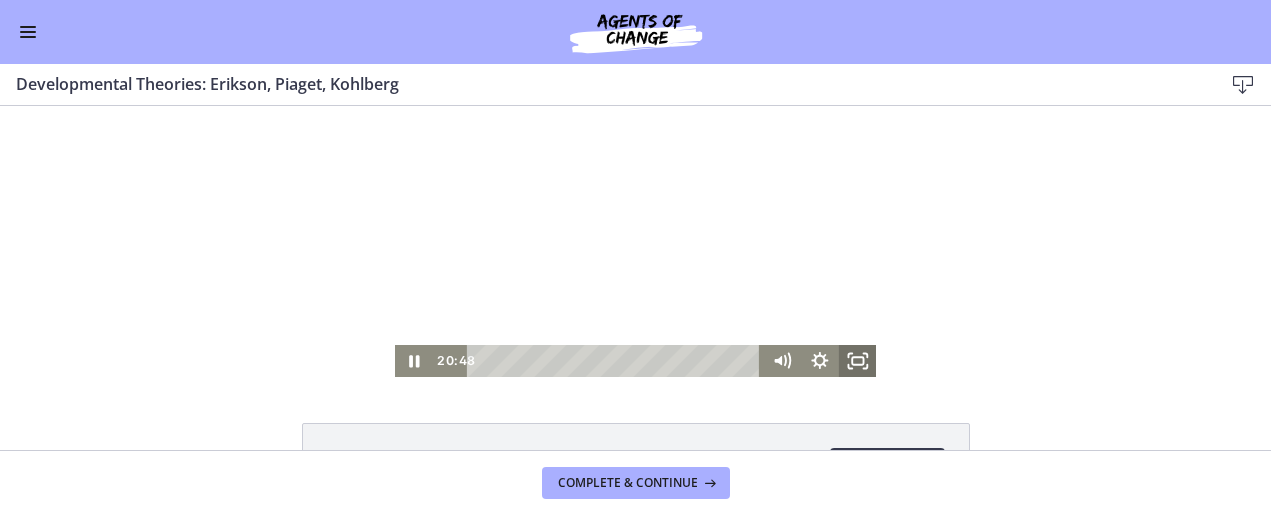 click 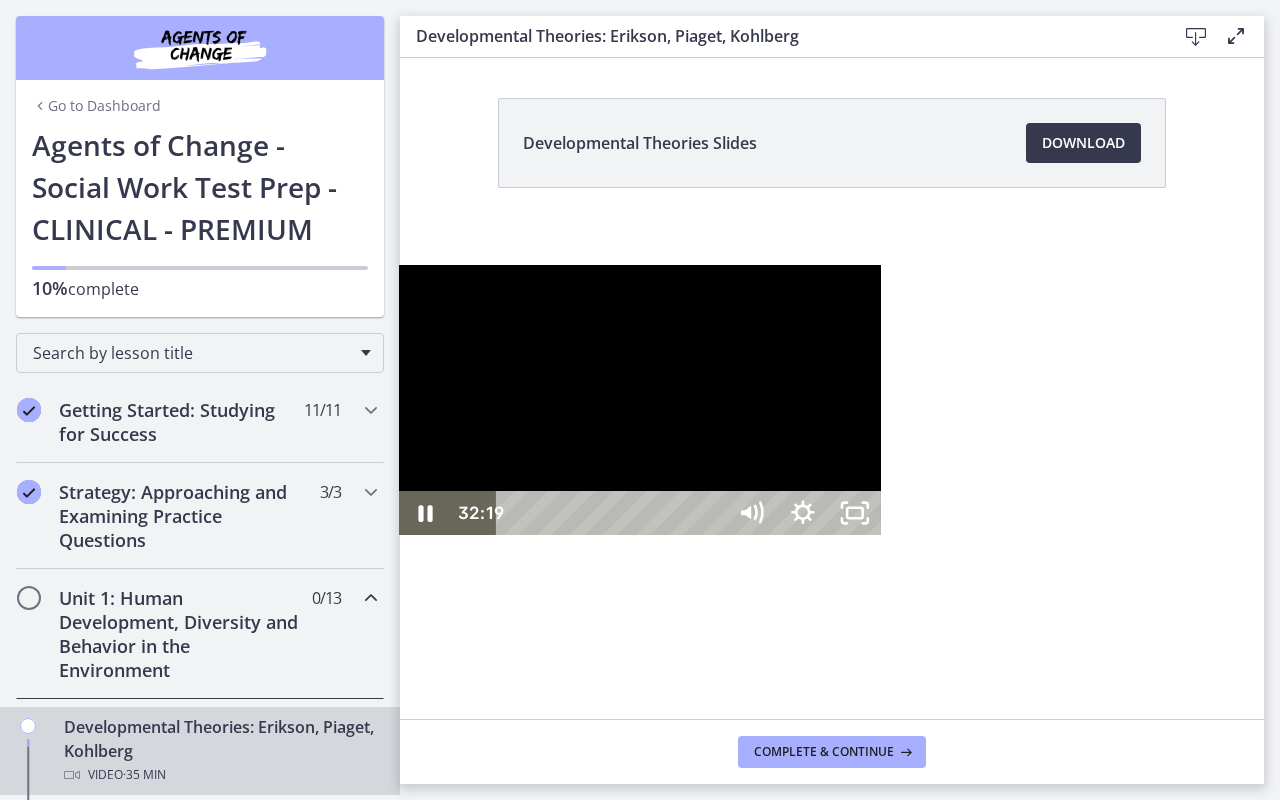 drag, startPoint x: 944, startPoint y: 778, endPoint x: 1040, endPoint y: 773, distance: 96.13012 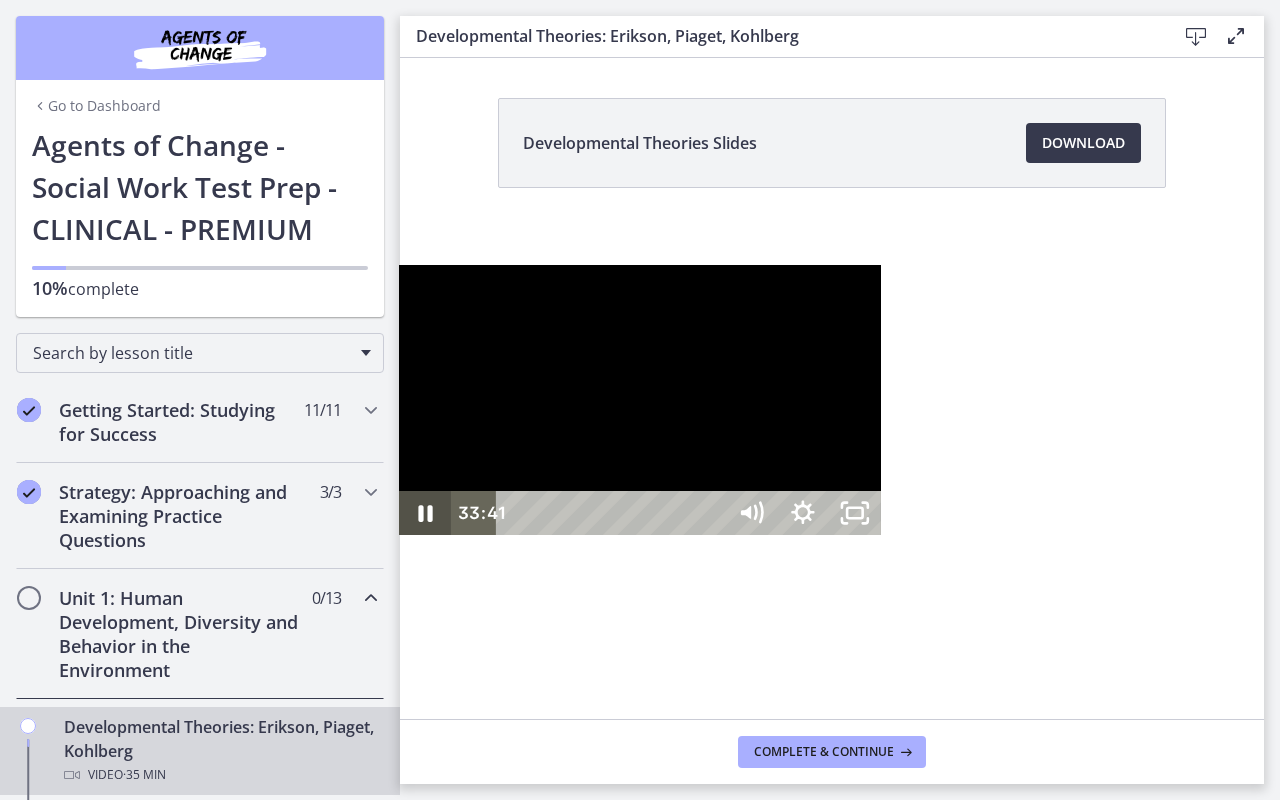 click 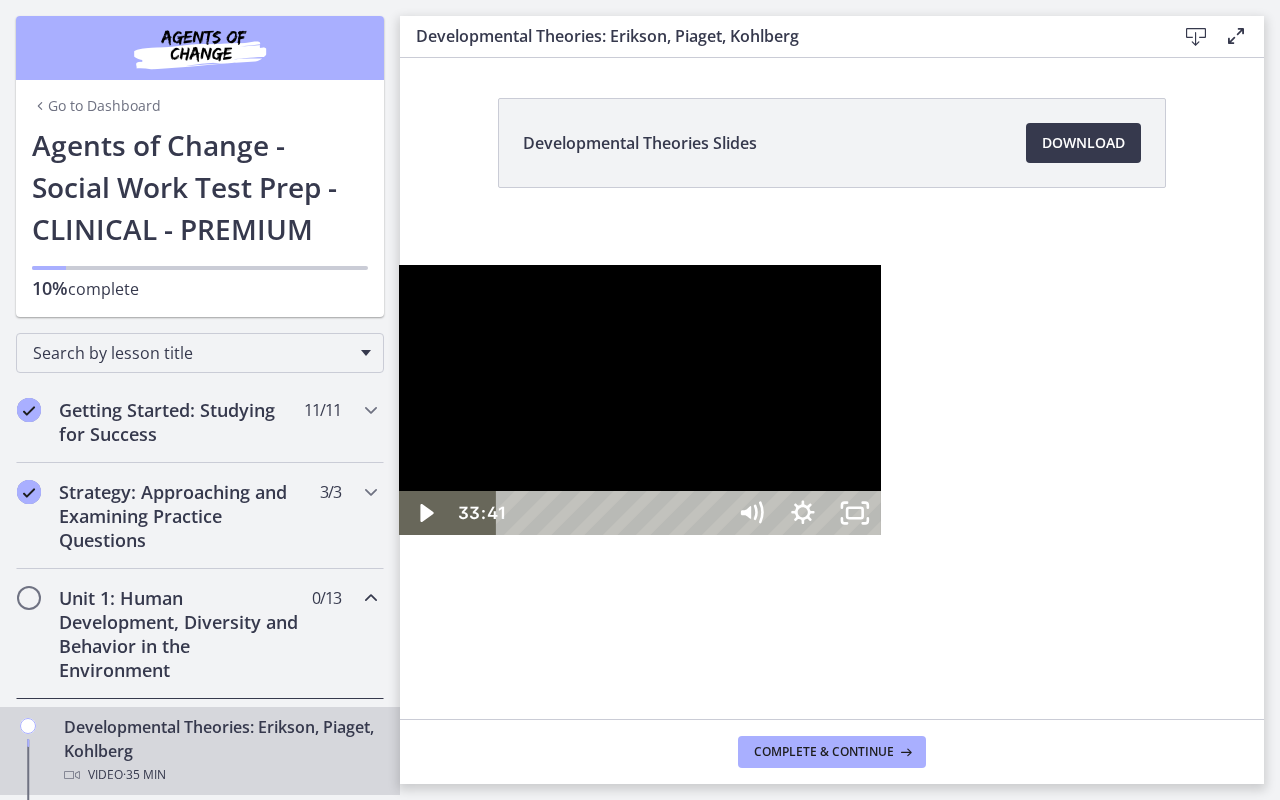 click at bounding box center (640, 400) 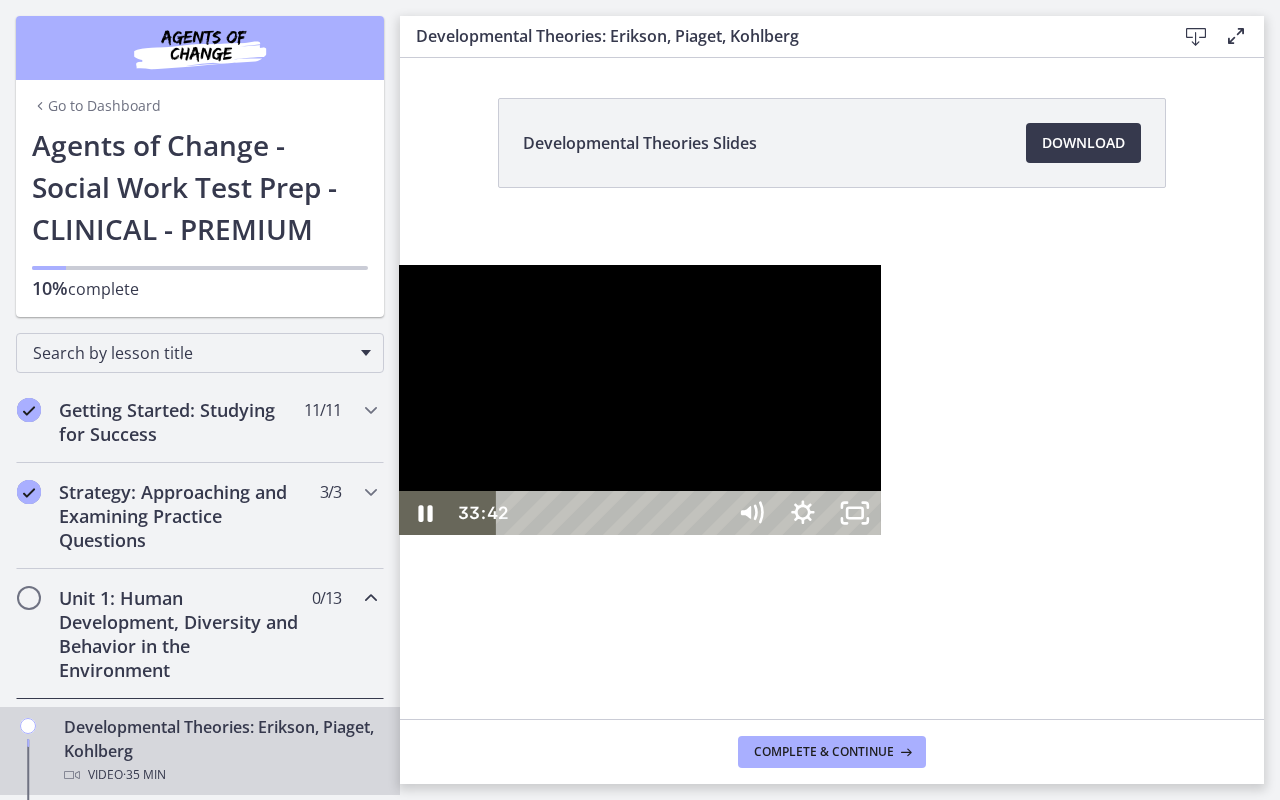 click at bounding box center (640, 400) 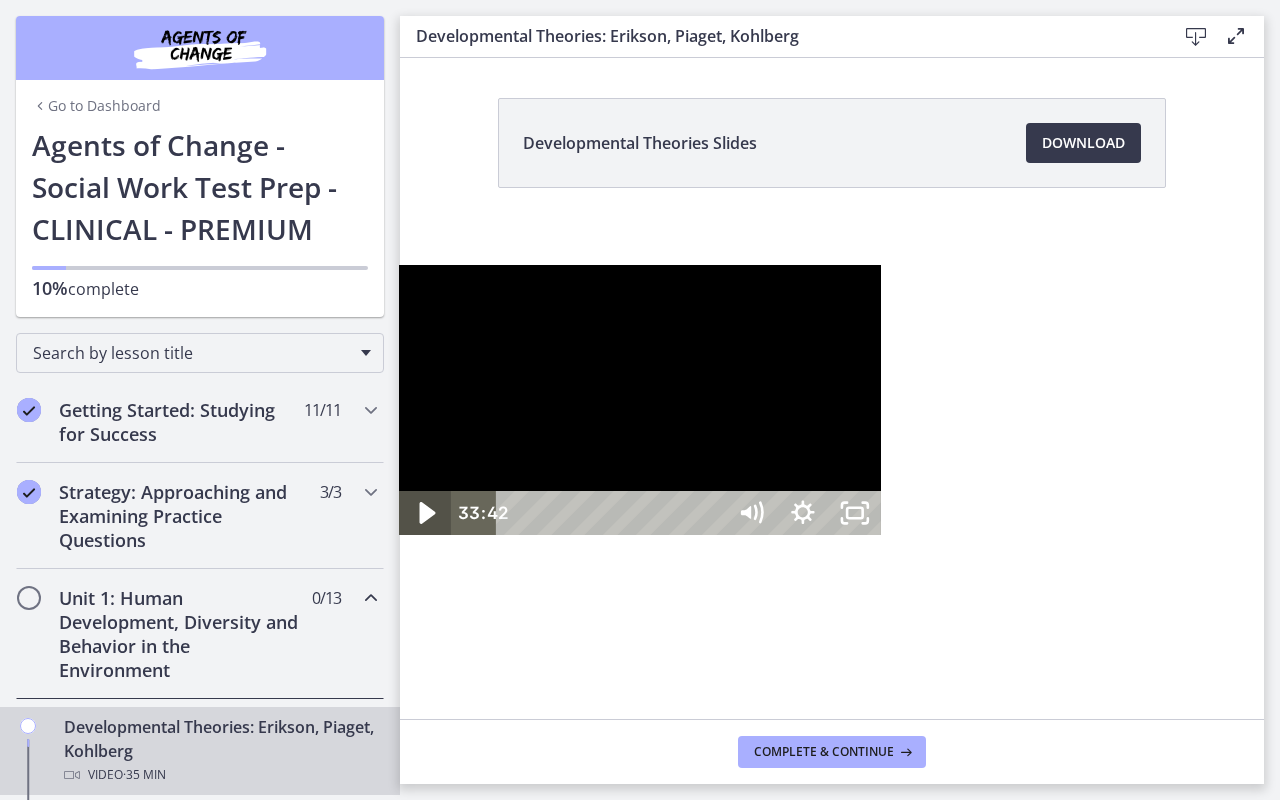 click 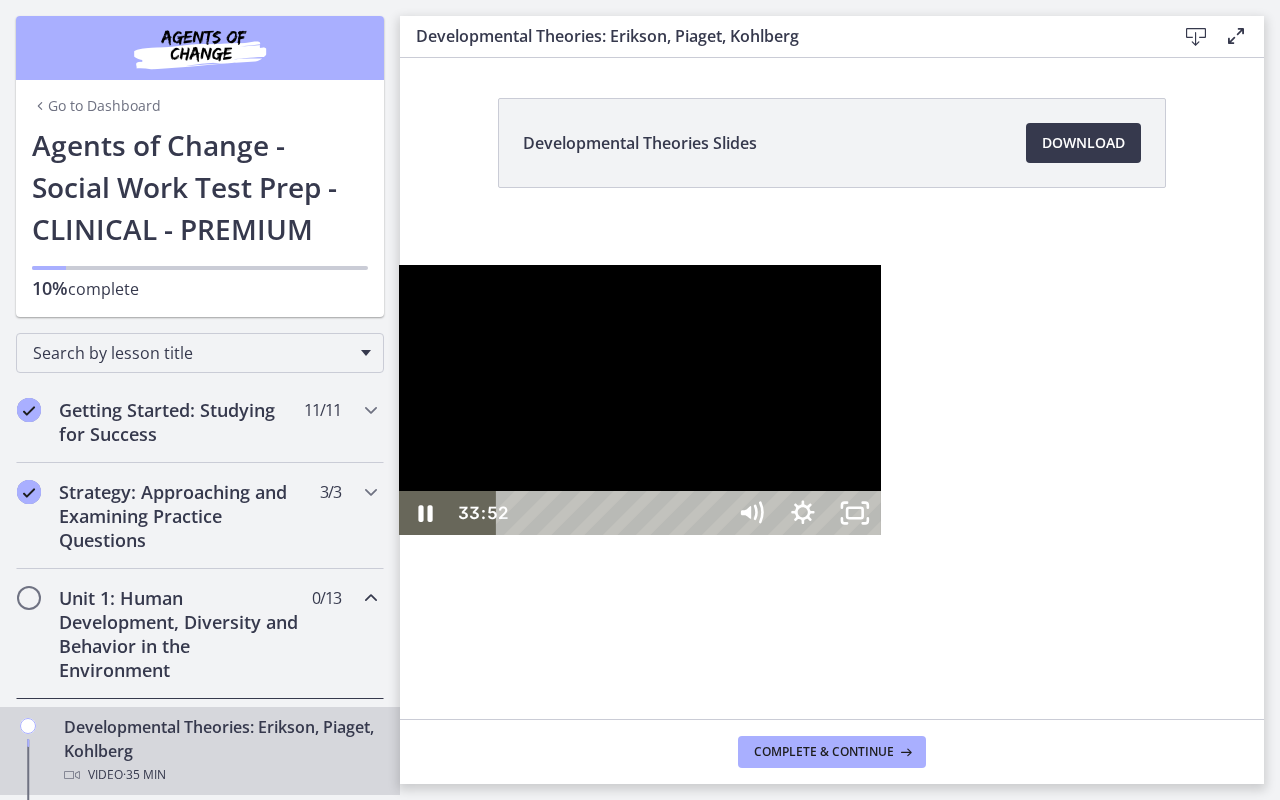 drag, startPoint x: 294, startPoint y: 324, endPoint x: 69, endPoint y: 301, distance: 226.1725 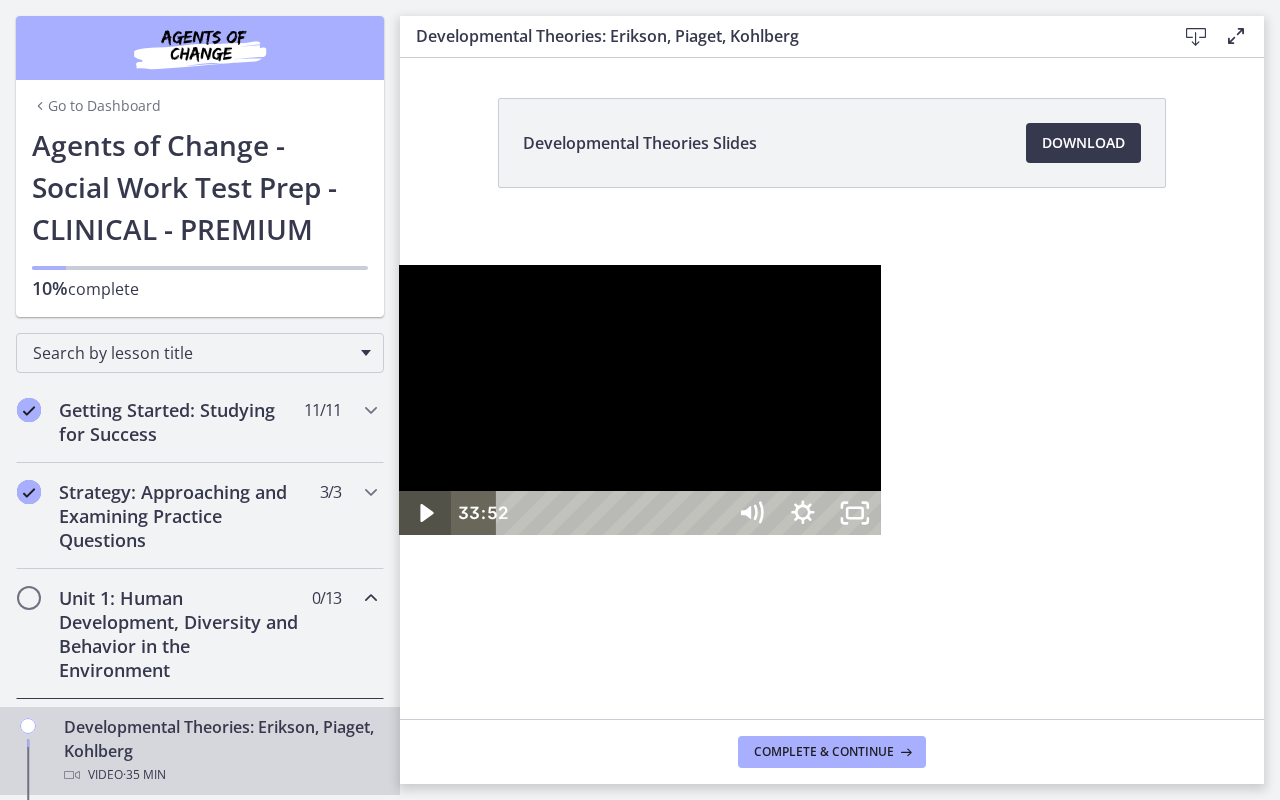 click 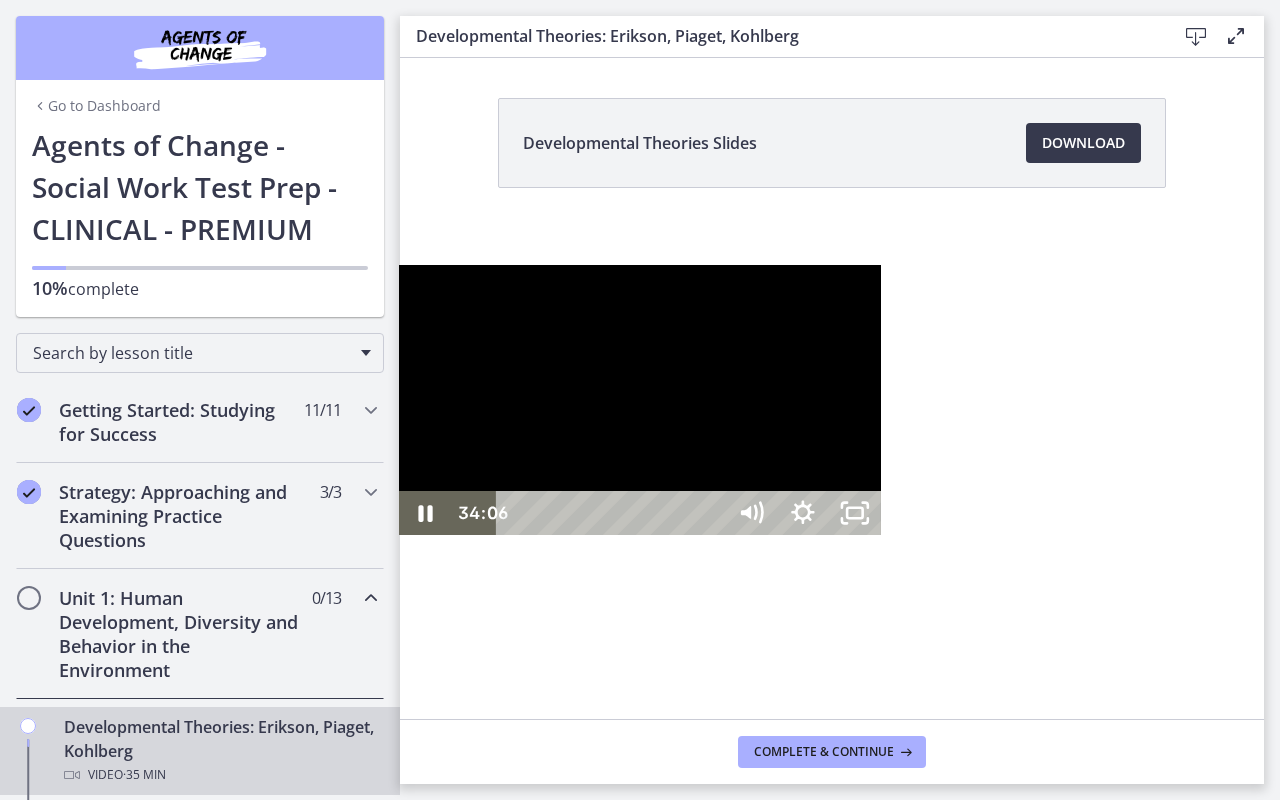 type 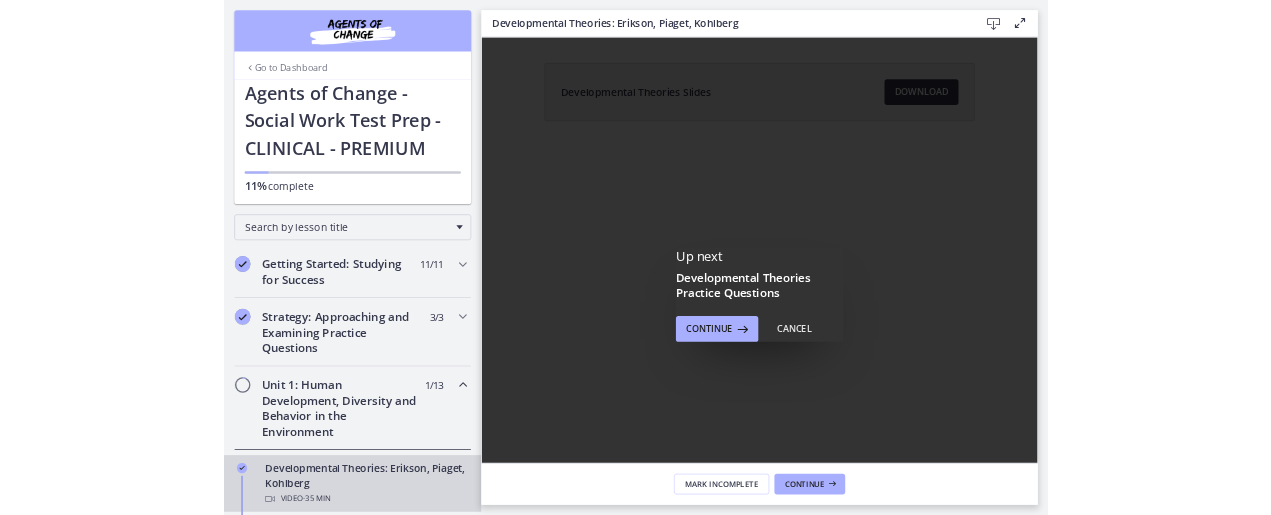 scroll, scrollTop: 0, scrollLeft: 0, axis: both 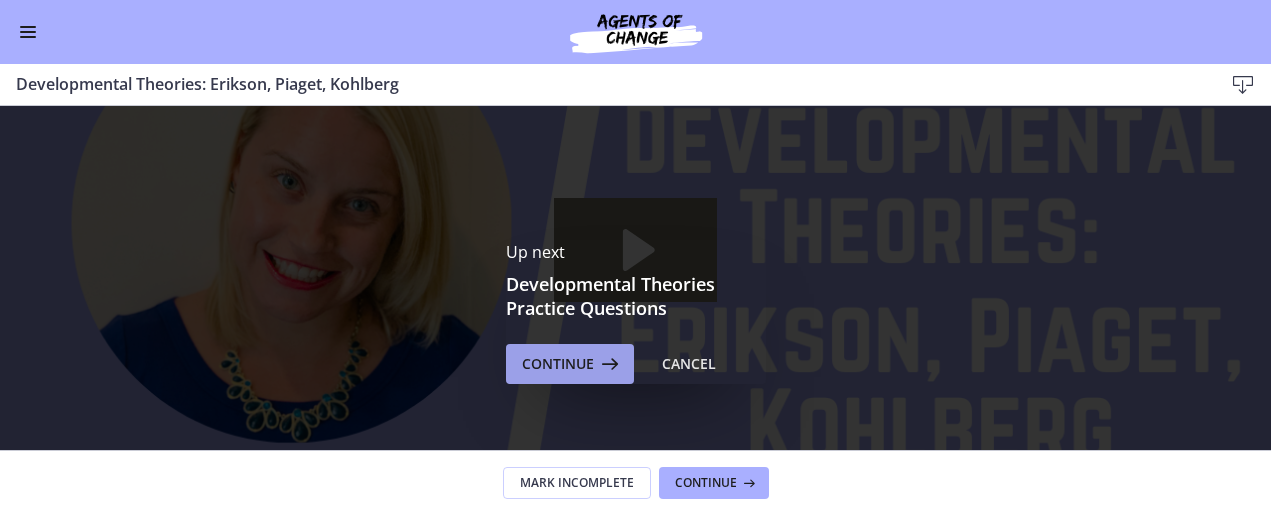 click on "Continue" at bounding box center [558, 364] 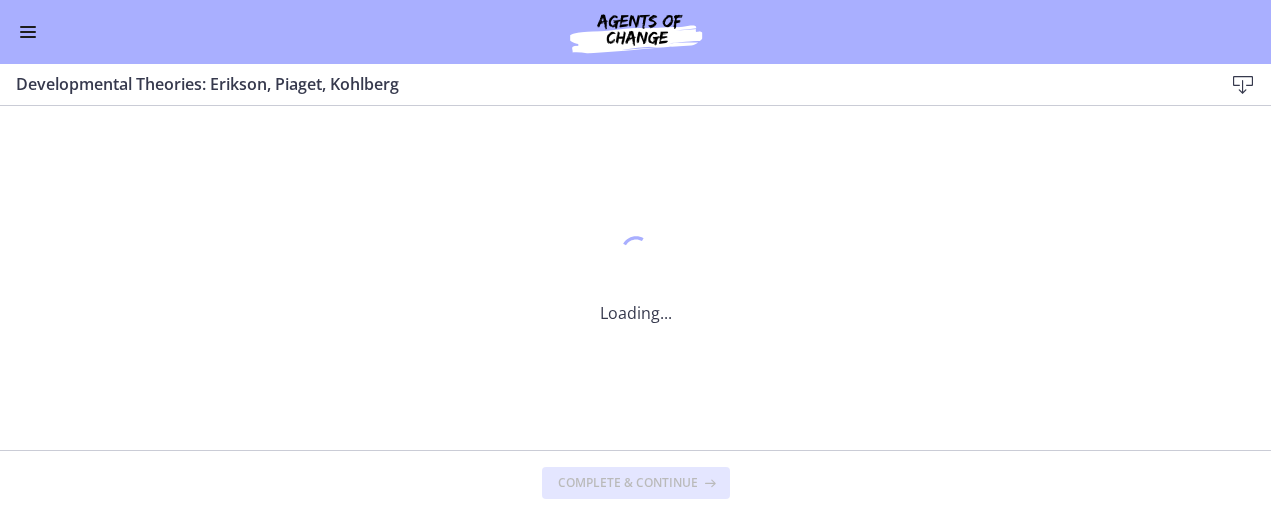 scroll, scrollTop: 0, scrollLeft: 0, axis: both 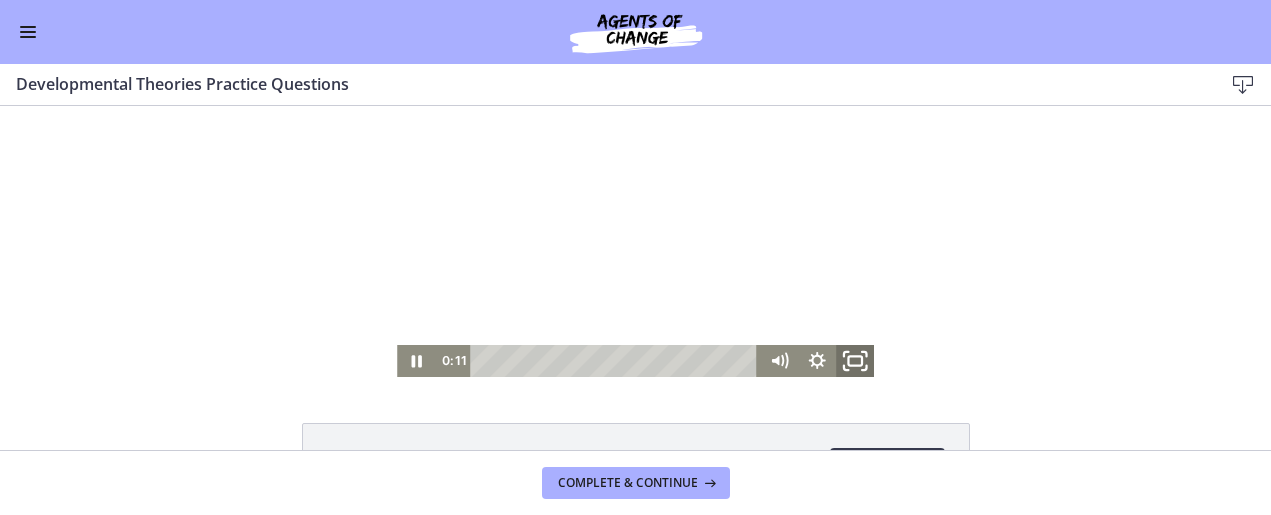 click 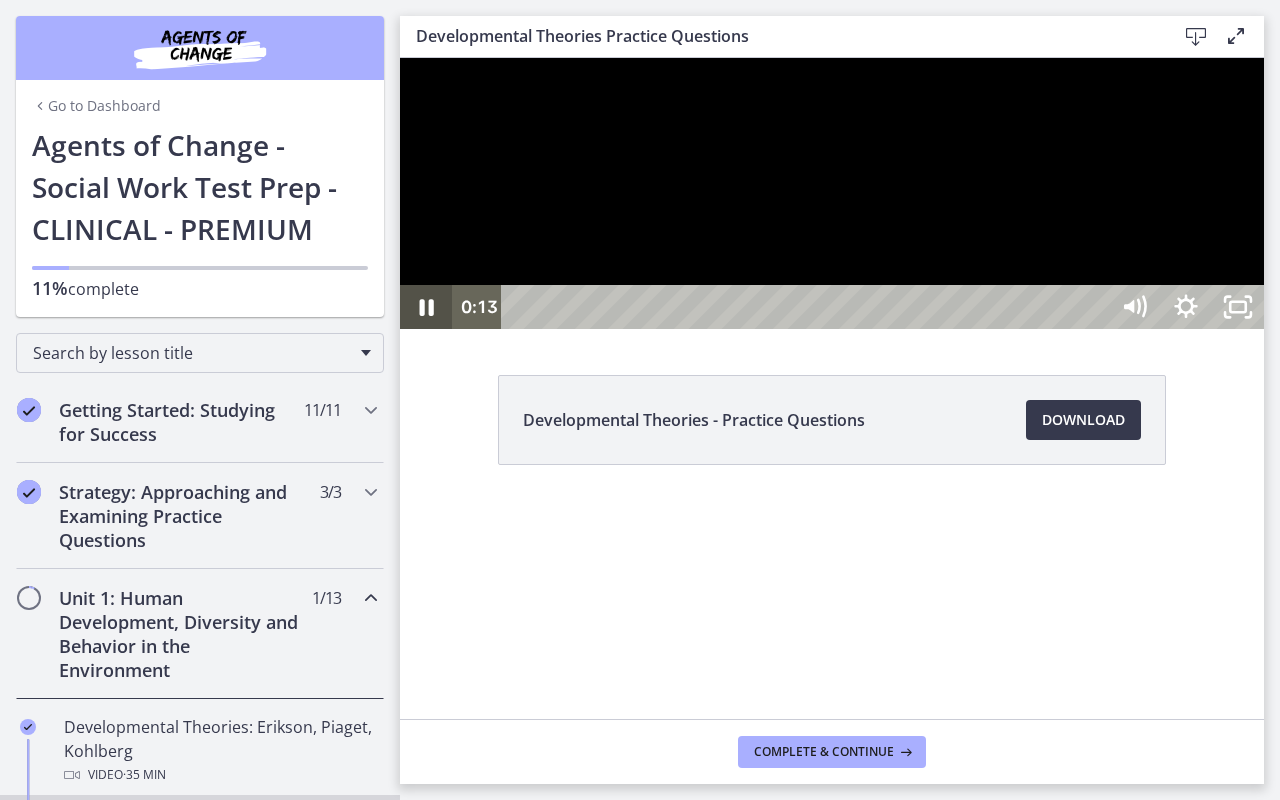 click 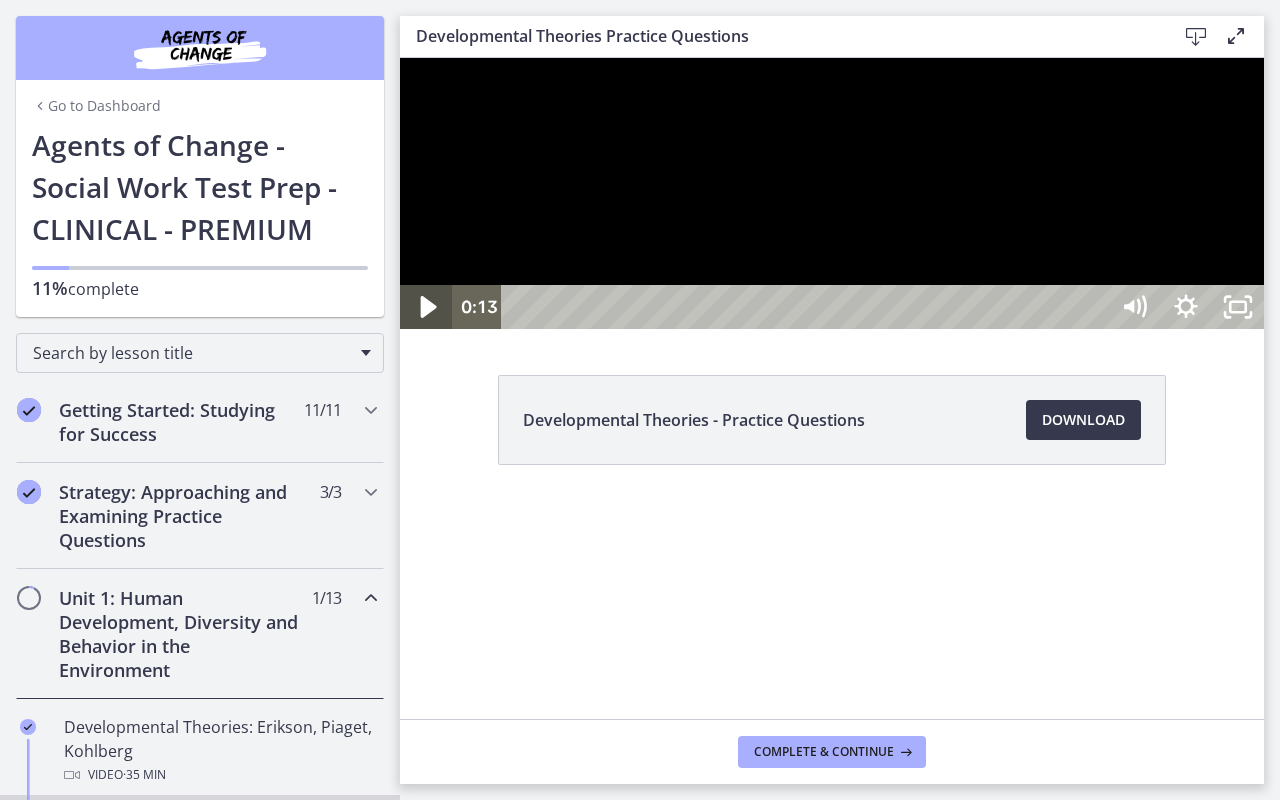 click 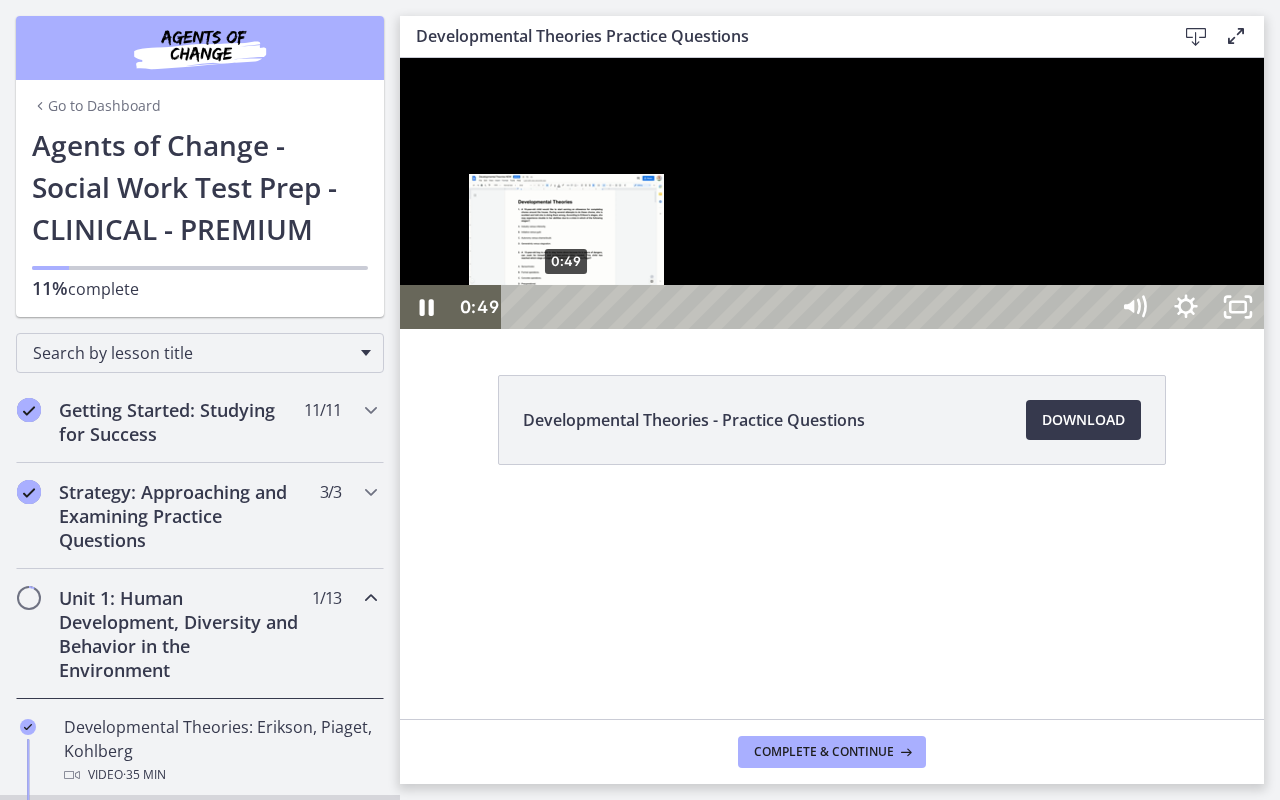 drag, startPoint x: 537, startPoint y: 839, endPoint x: 569, endPoint y: 836, distance: 32.140316 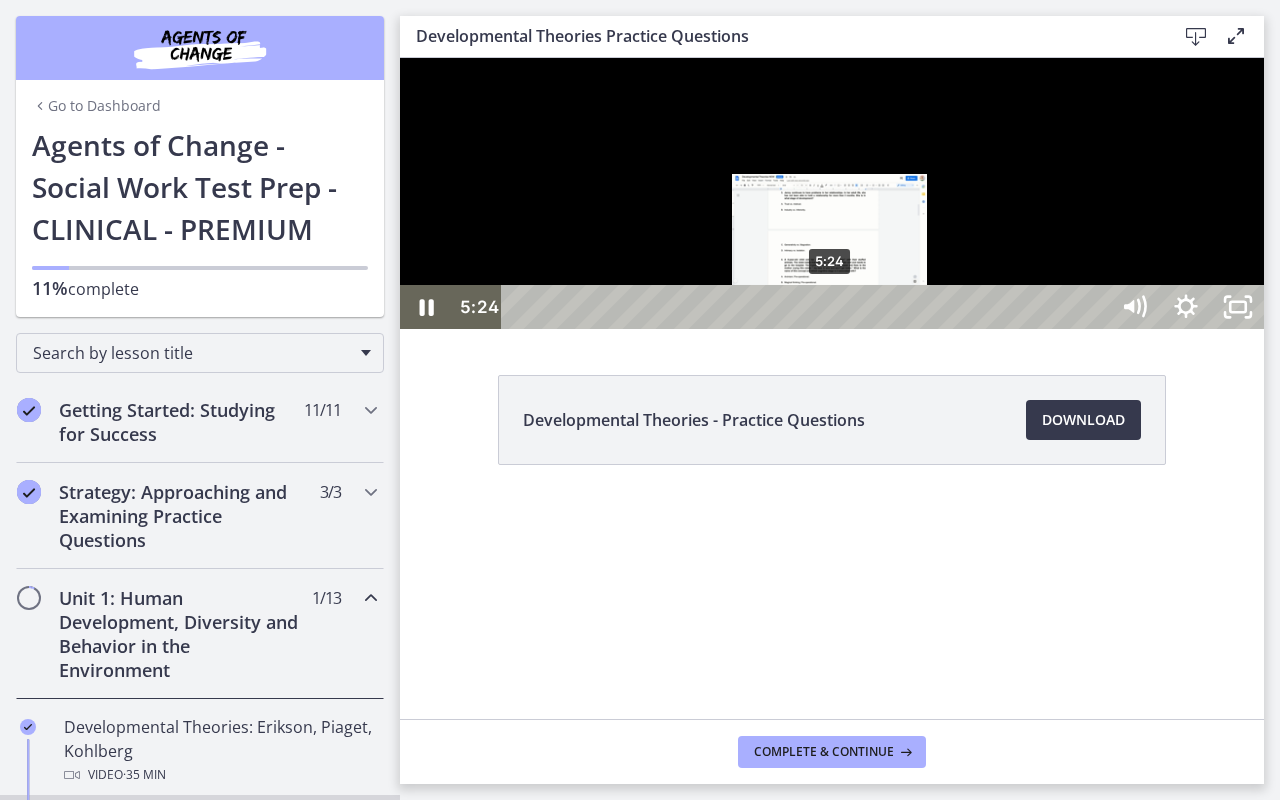 click on "5:24" at bounding box center [807, 307] 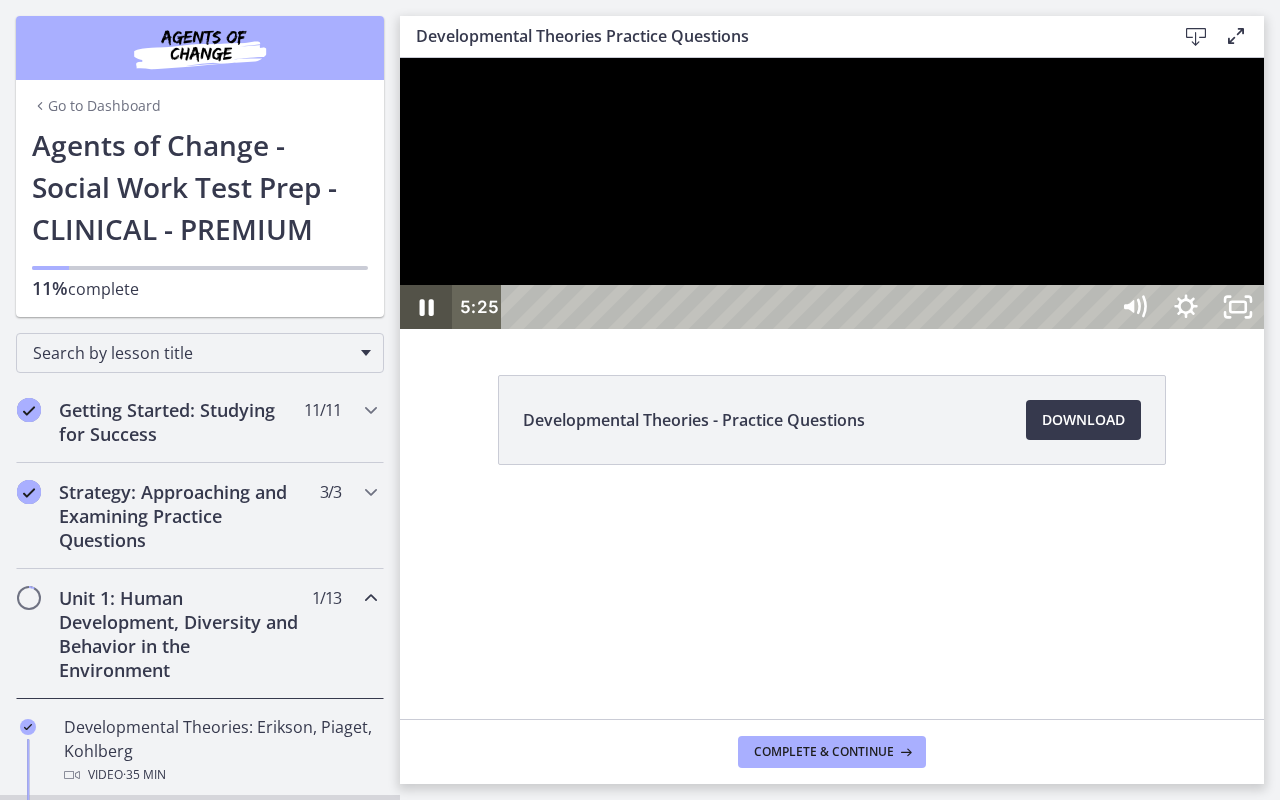 click 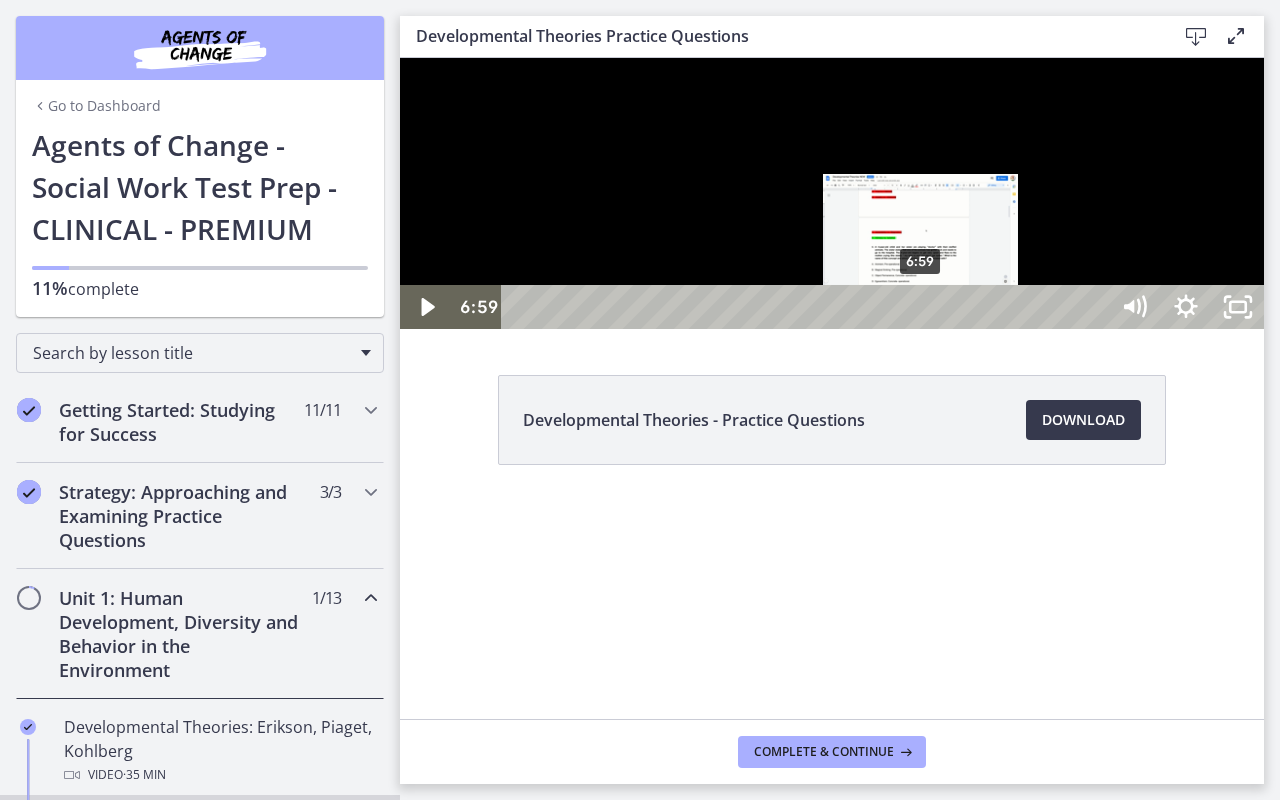 drag, startPoint x: 837, startPoint y: 838, endPoint x: 922, endPoint y: 838, distance: 85 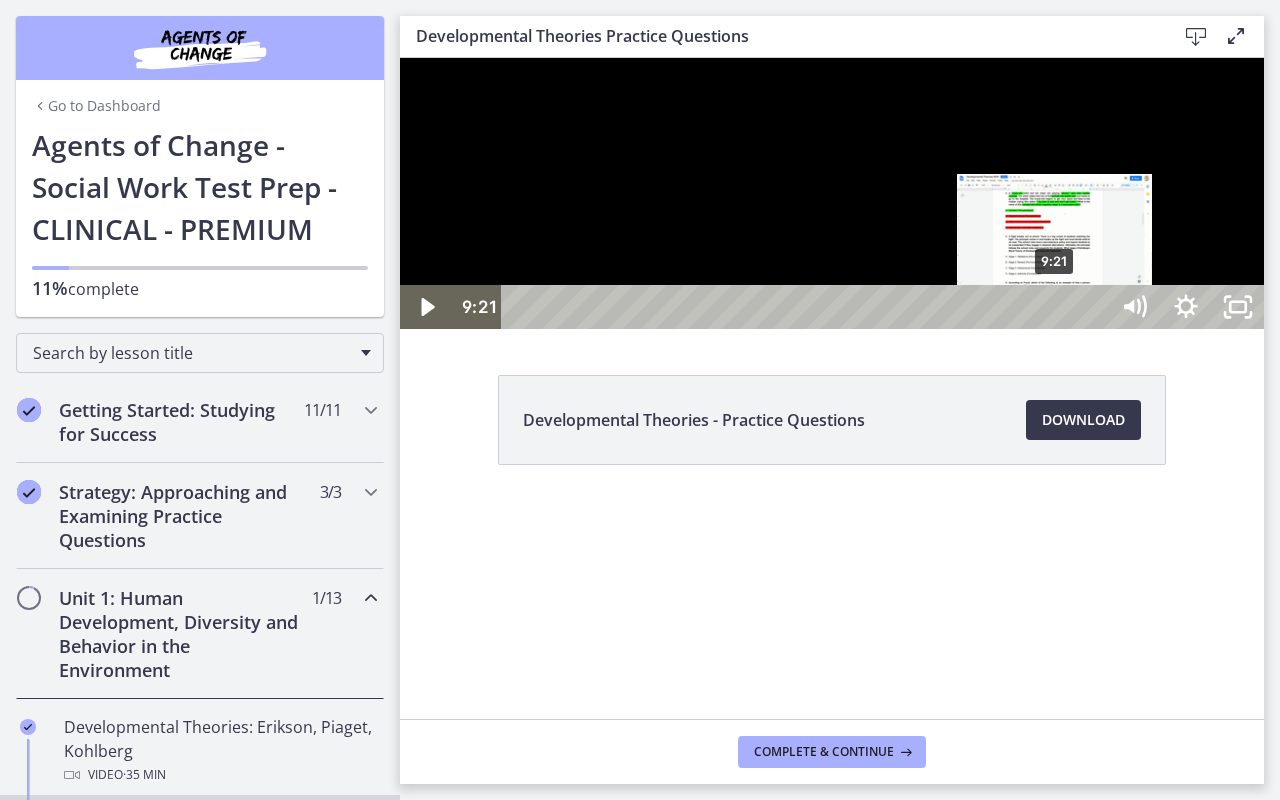 drag, startPoint x: 922, startPoint y: 838, endPoint x: 1057, endPoint y: 833, distance: 135.09256 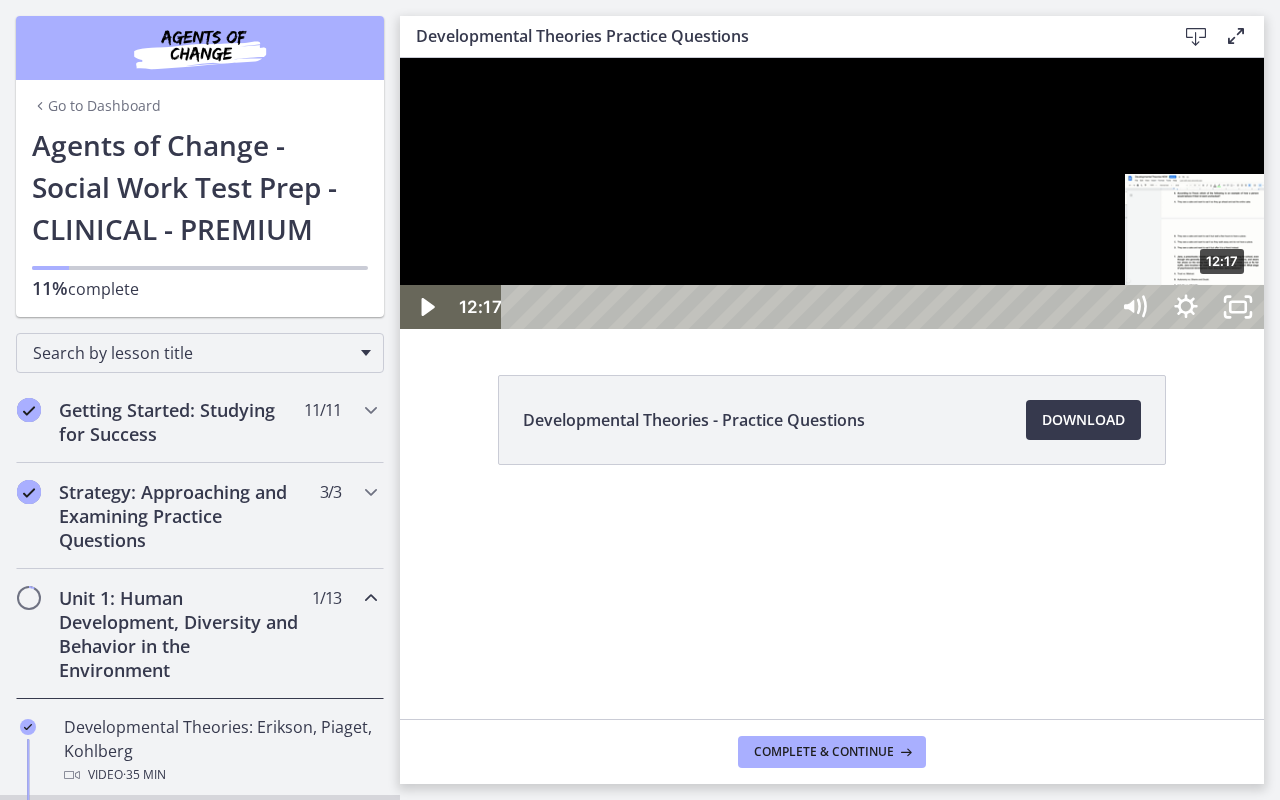 click on "12:17" at bounding box center (807, 307) 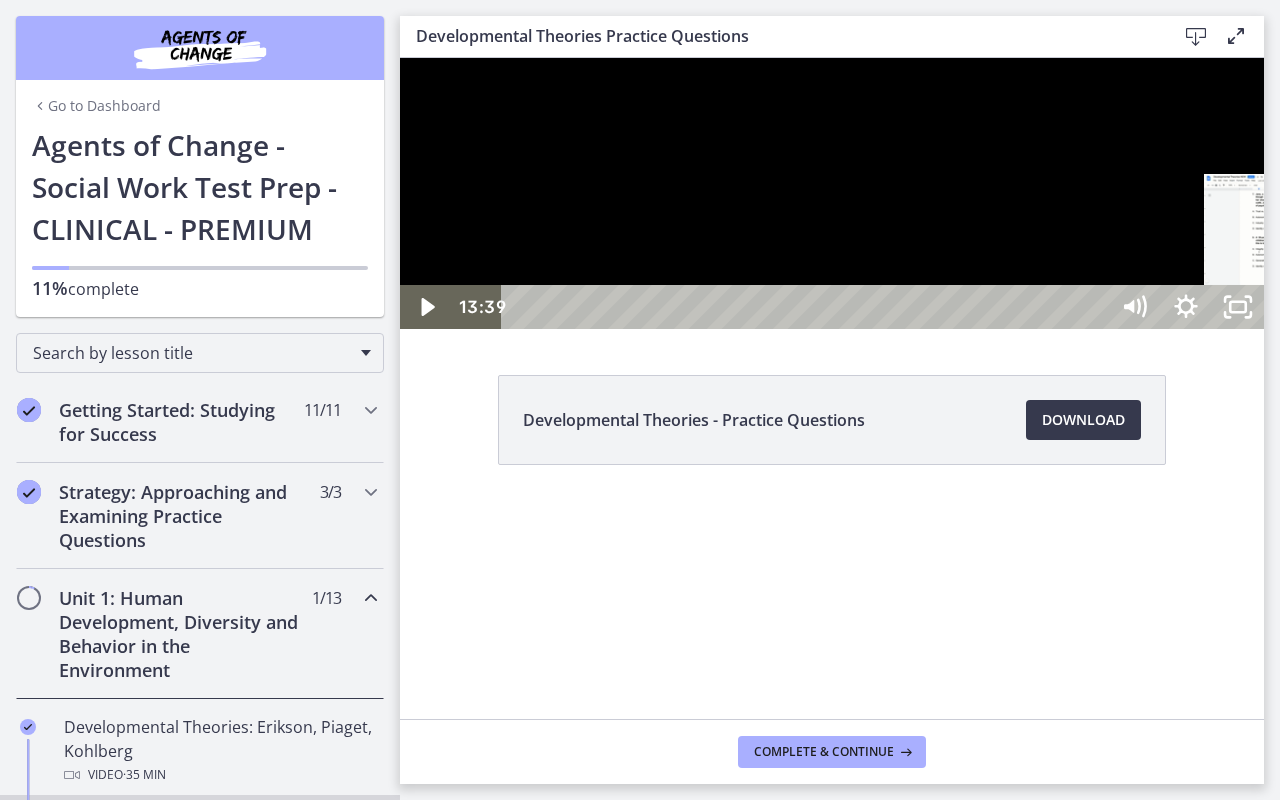 drag, startPoint x: 1223, startPoint y: 837, endPoint x: 1304, endPoint y: 839, distance: 81.02469 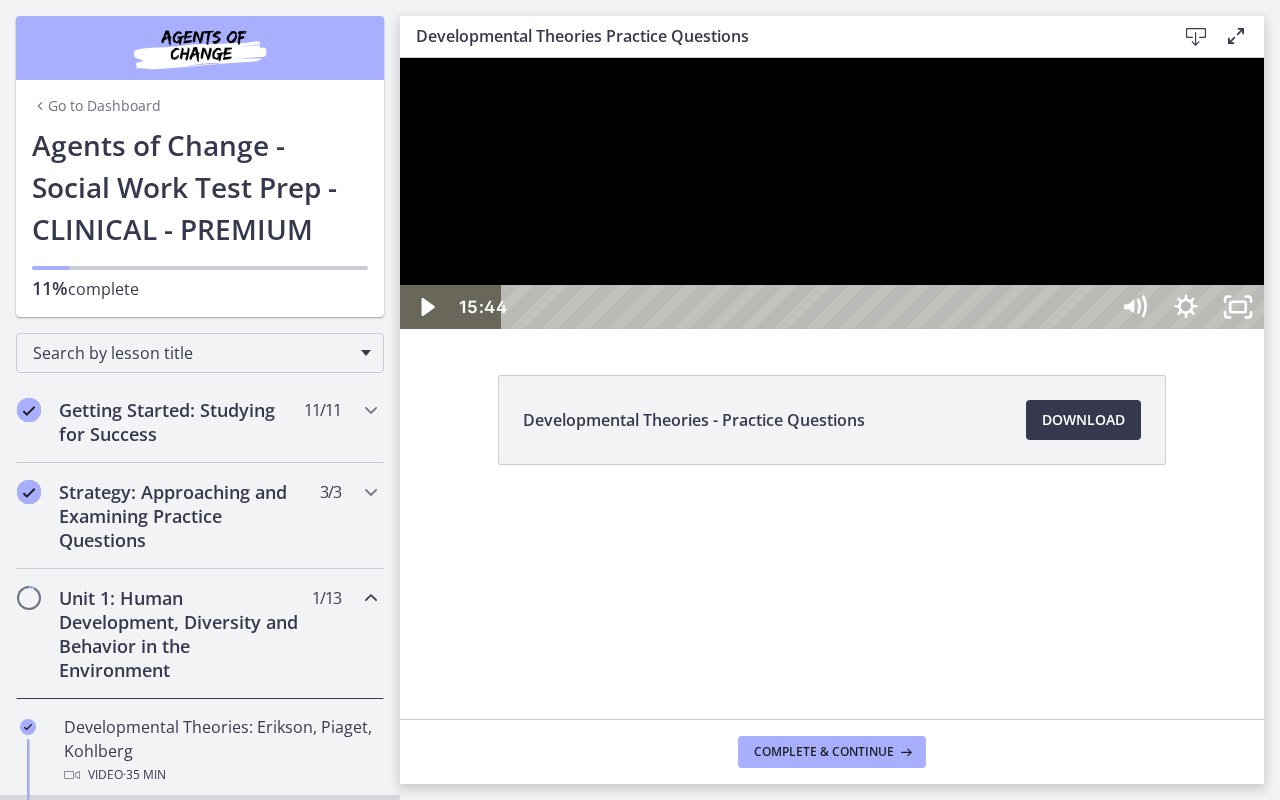 drag, startPoint x: 1304, startPoint y: 839, endPoint x: 1423, endPoint y: 839, distance: 119 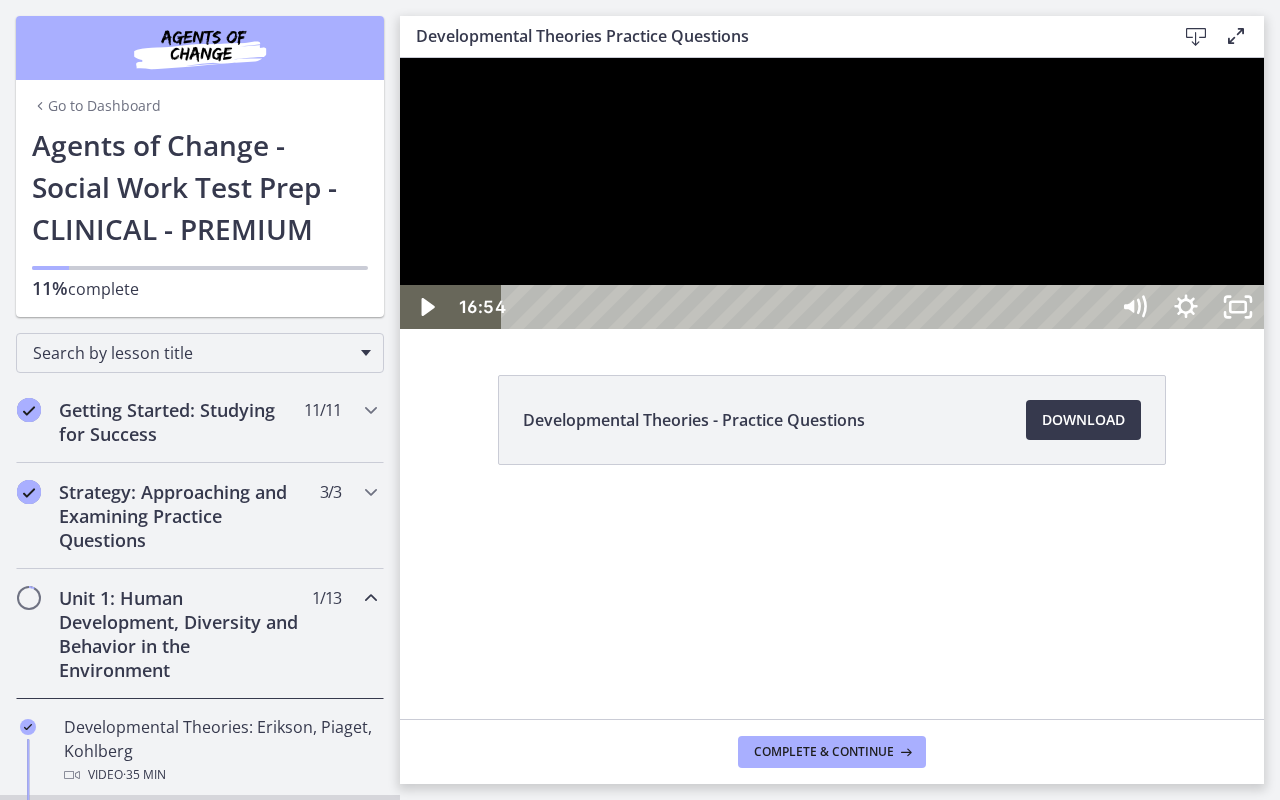 drag, startPoint x: 1423, startPoint y: 839, endPoint x: 1489, endPoint y: 842, distance: 66.068146 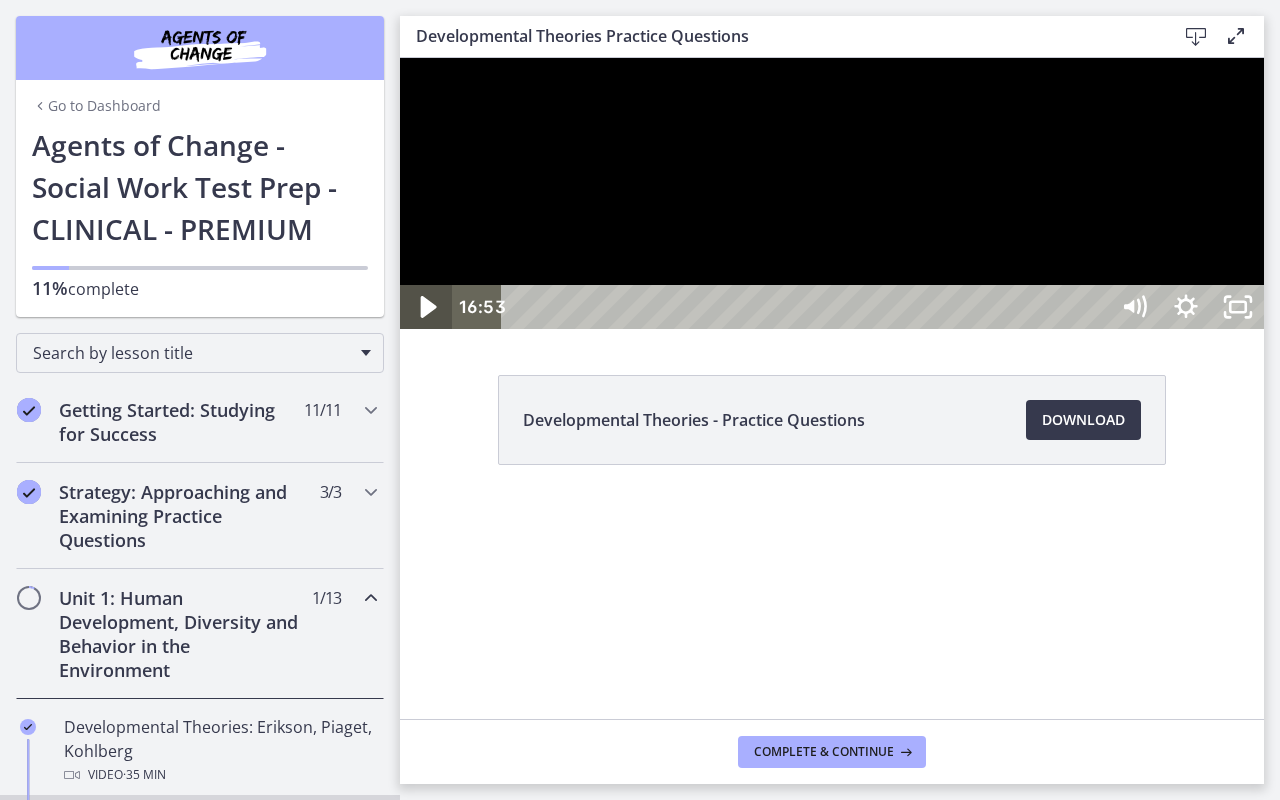 click 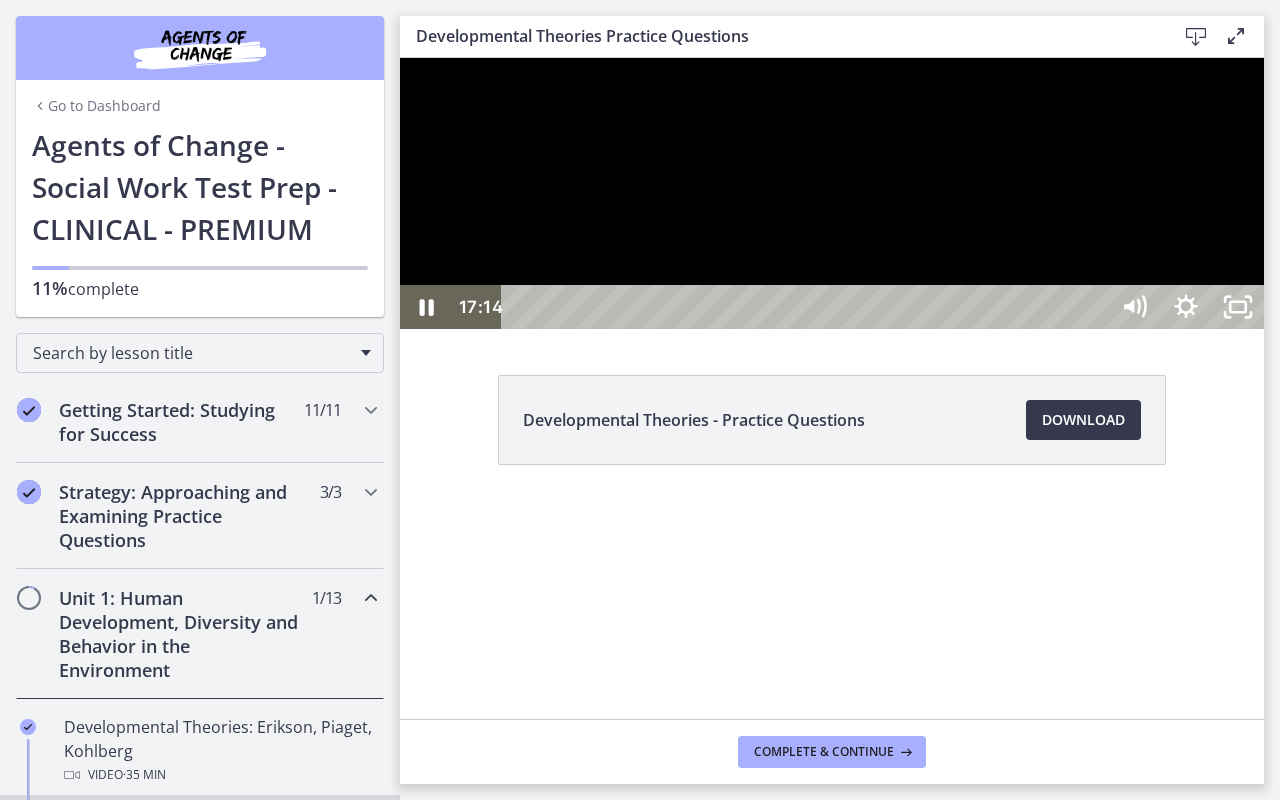 drag, startPoint x: 1490, startPoint y: 841, endPoint x: 1508, endPoint y: 842, distance: 18.027756 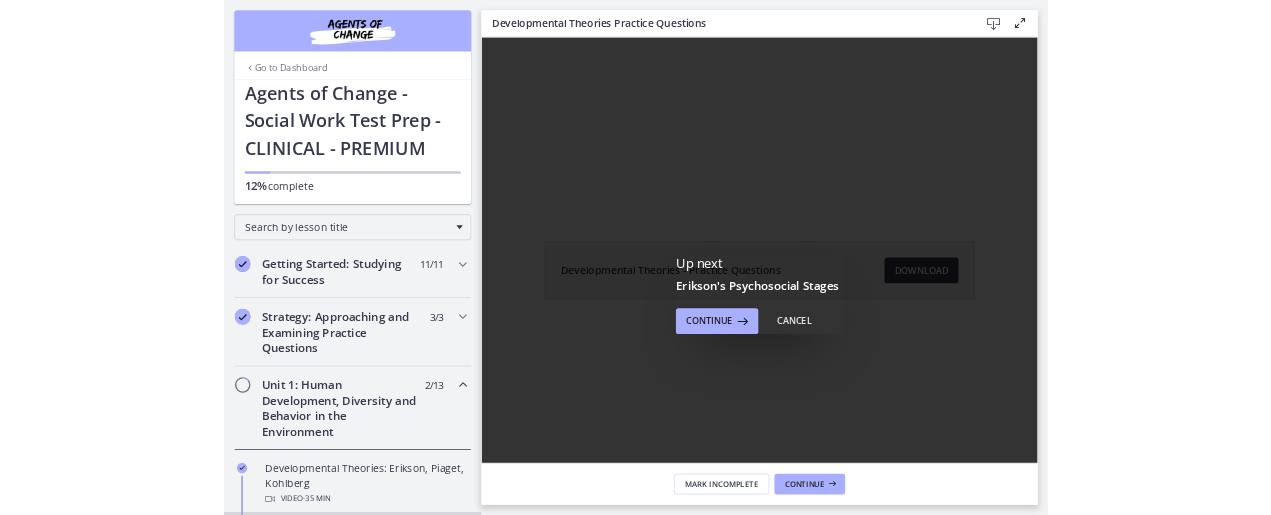 scroll, scrollTop: 0, scrollLeft: 0, axis: both 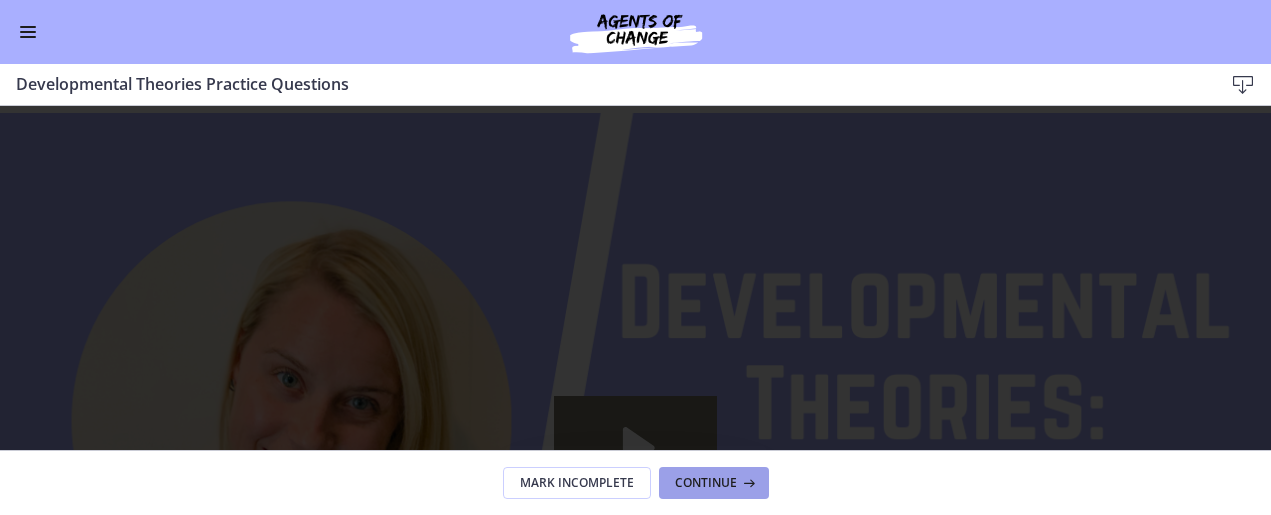 click on "Continue" at bounding box center (706, 483) 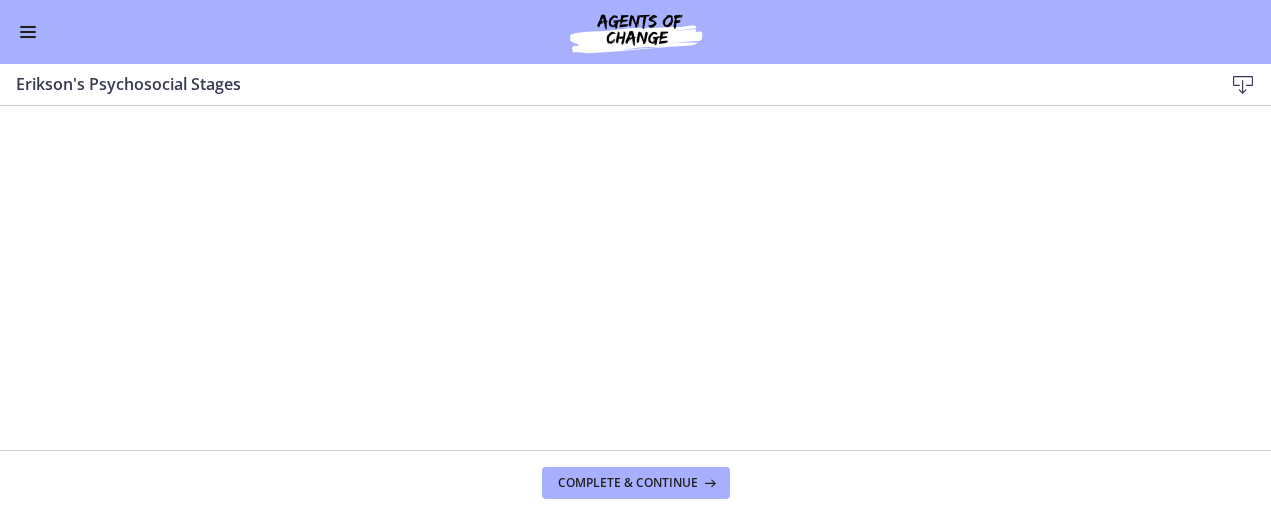 click at bounding box center [1243, 85] 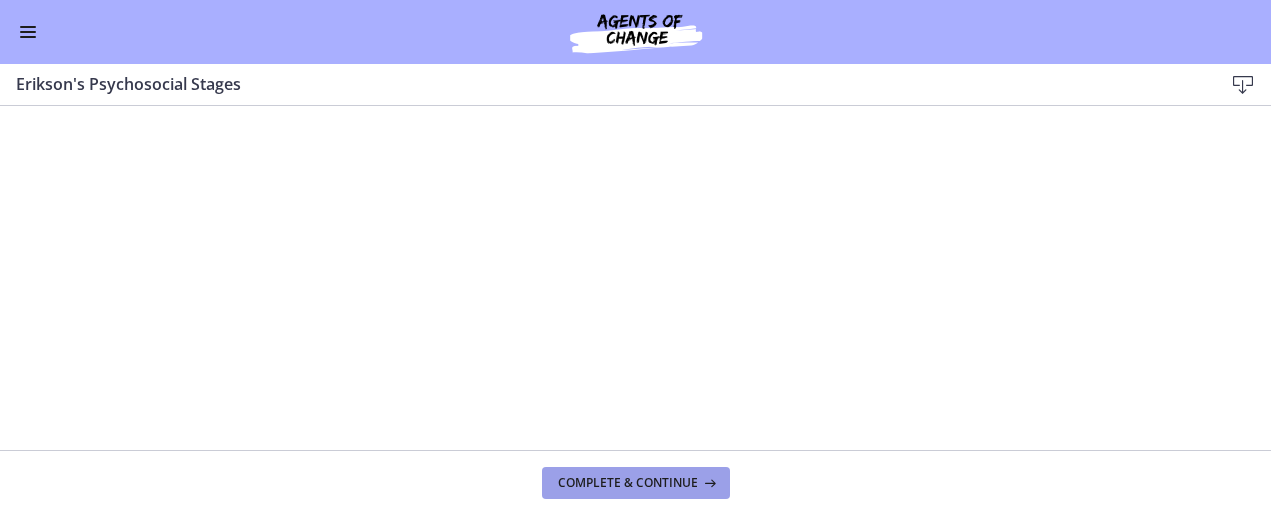 click on "Complete & continue" at bounding box center (628, 483) 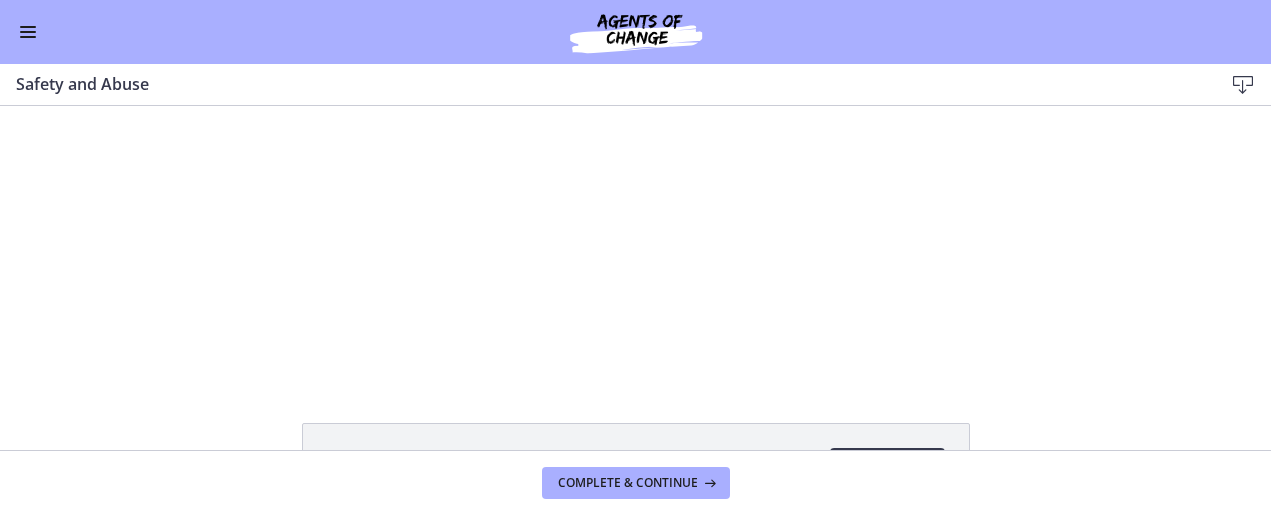 scroll, scrollTop: 0, scrollLeft: 0, axis: both 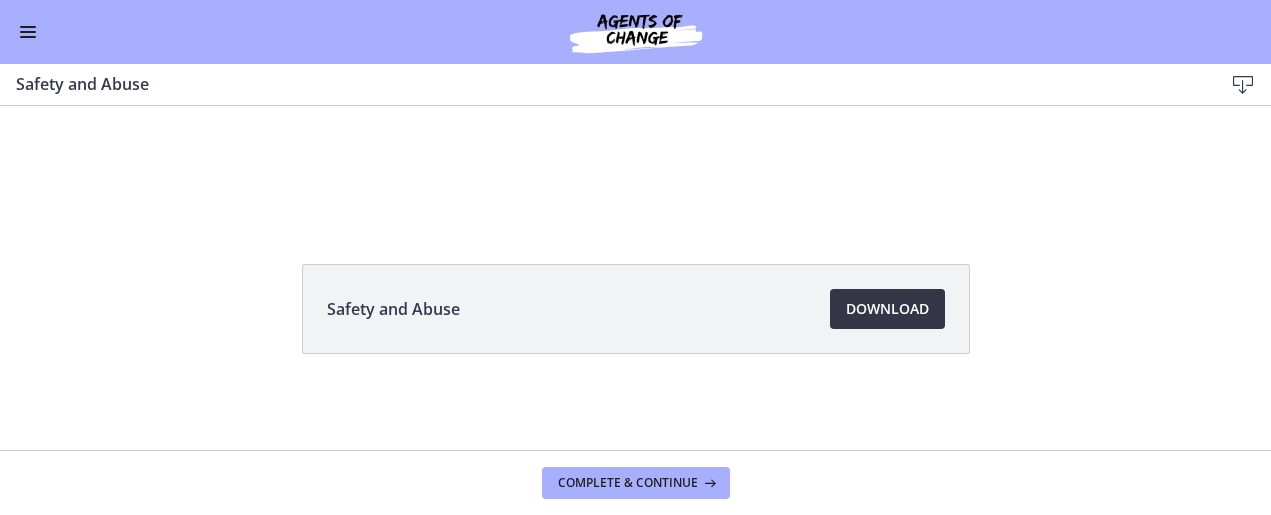 click on "Download
Opens in a new window" at bounding box center (887, 309) 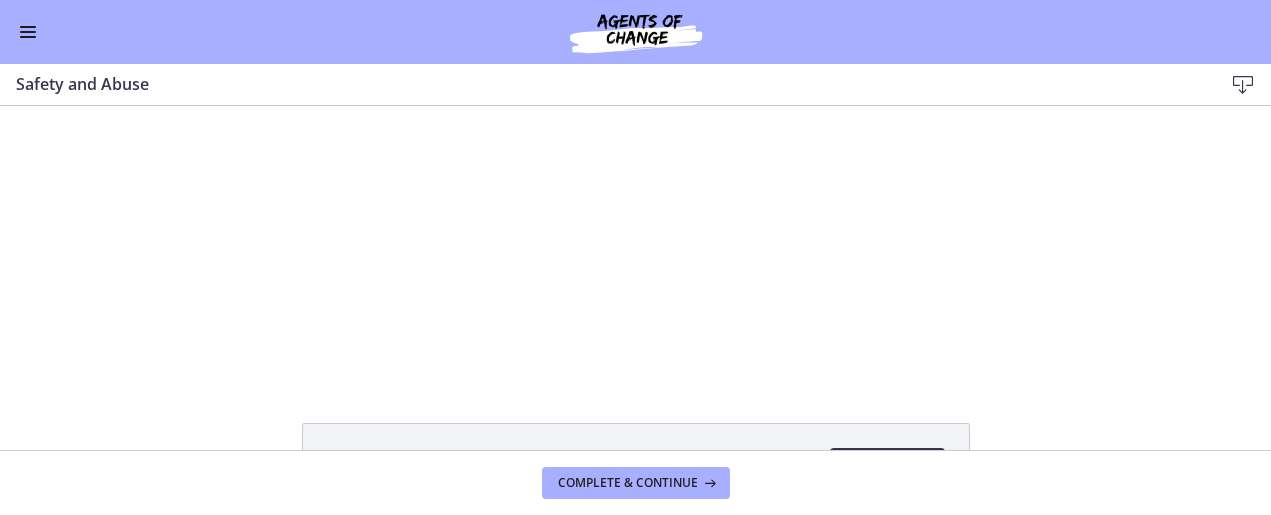 scroll, scrollTop: 0, scrollLeft: 0, axis: both 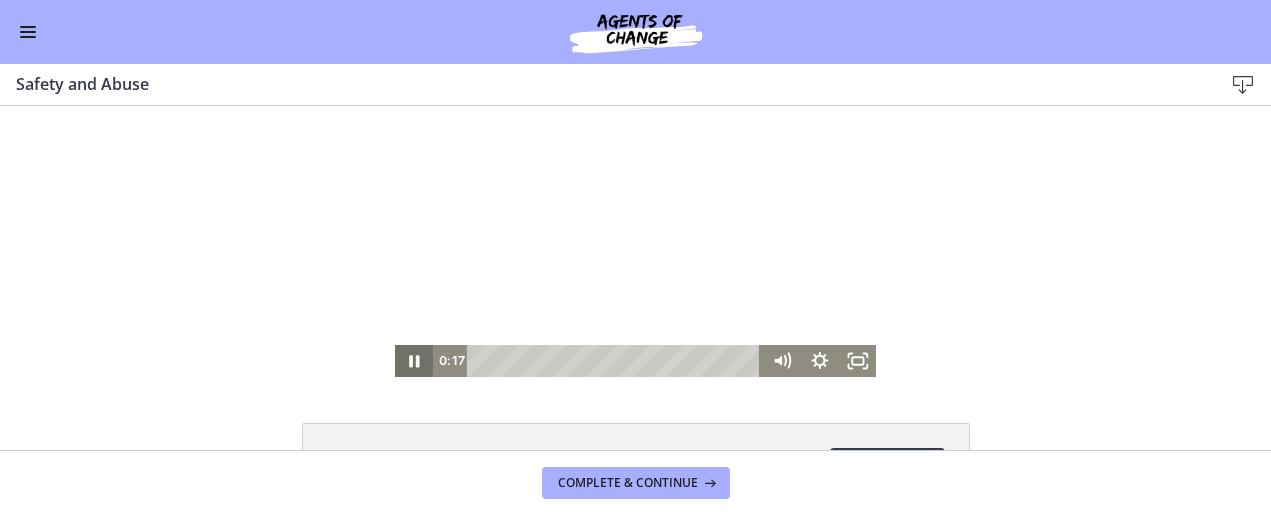 click 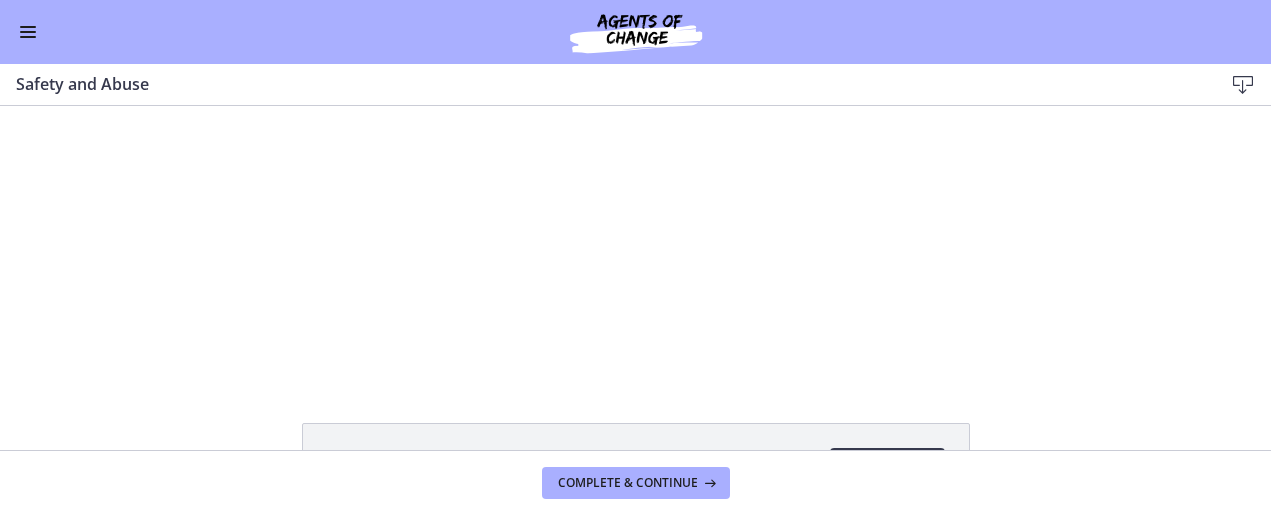 click at bounding box center (28, 32) 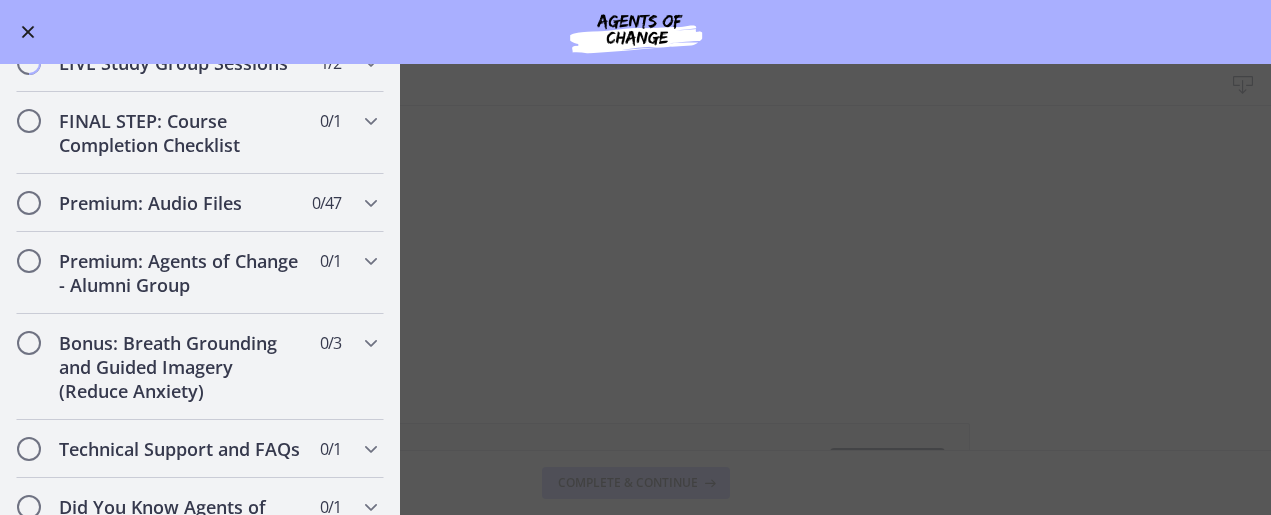 scroll, scrollTop: 2023, scrollLeft: 0, axis: vertical 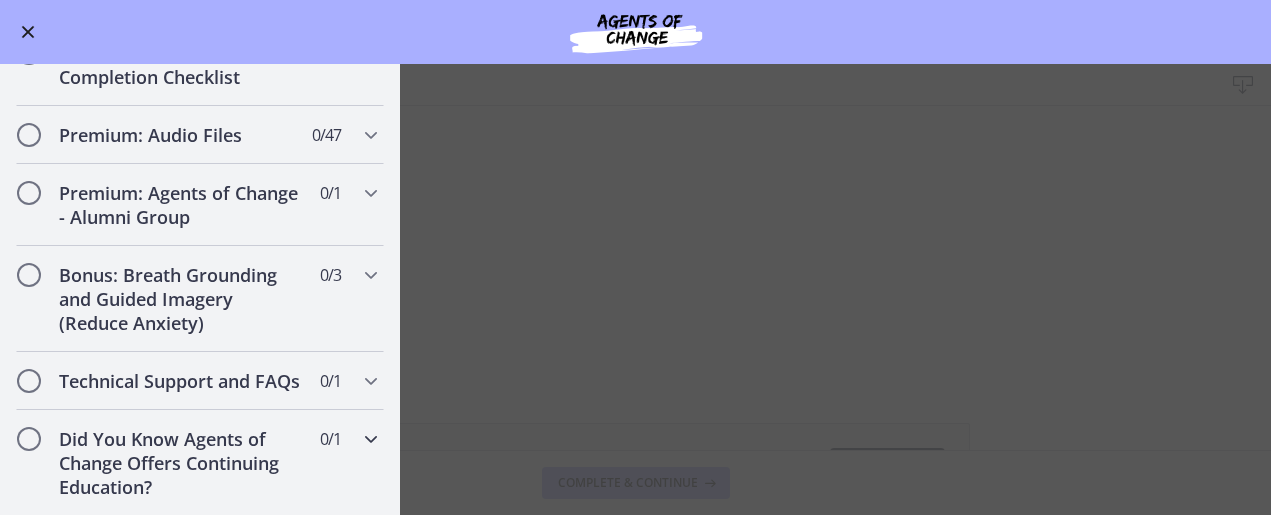 click at bounding box center [371, 439] 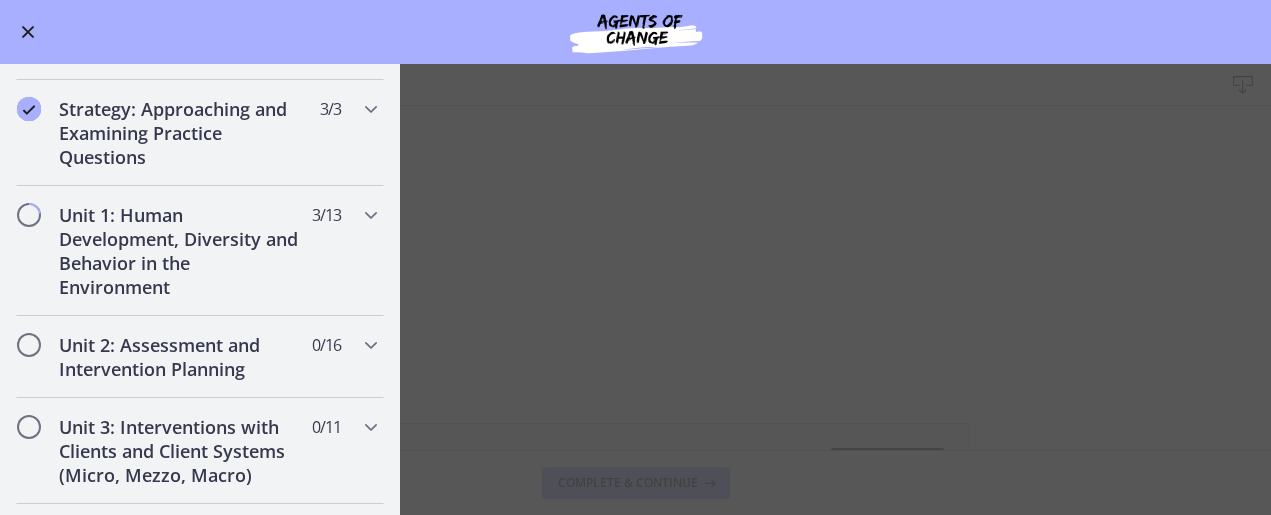 scroll, scrollTop: 0, scrollLeft: 0, axis: both 